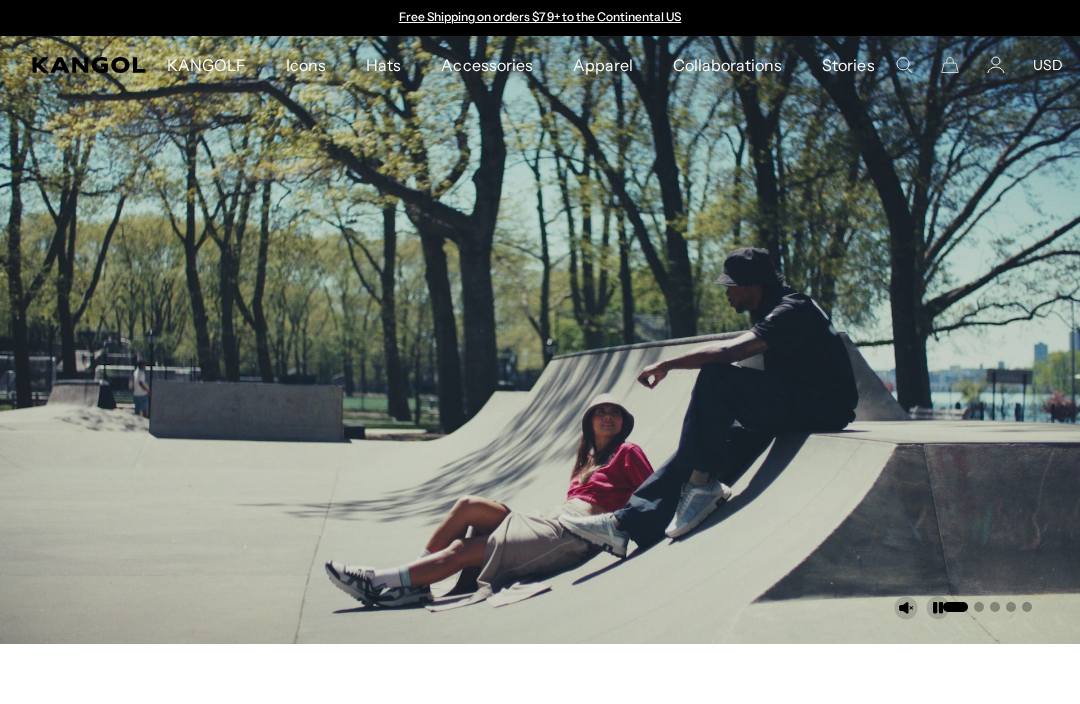 scroll, scrollTop: 0, scrollLeft: 0, axis: both 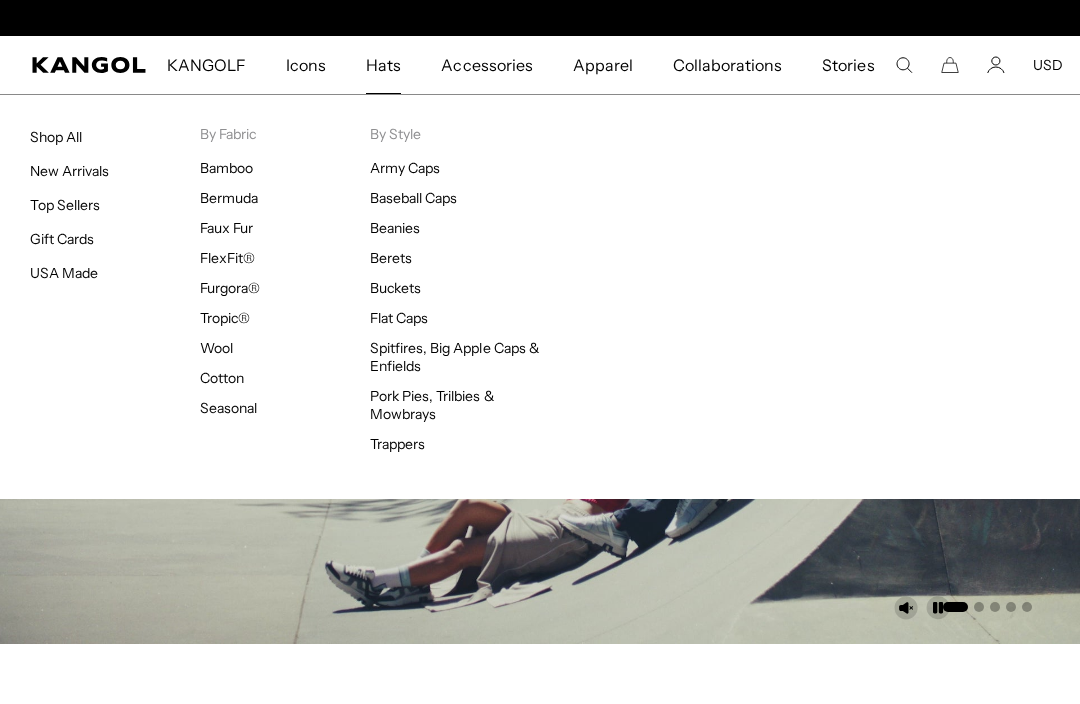 click on "Hats
Shop All
New Arrivals
Top Sellers
Gift Cards
USA Made
By Fabric
Bamboo
Bermuda
Faux Fur
FlexFit®
Furgora®
Tropic®
Wool
Cotton
Seasonal
By Style
Army Caps" at bounding box center [540, 296] 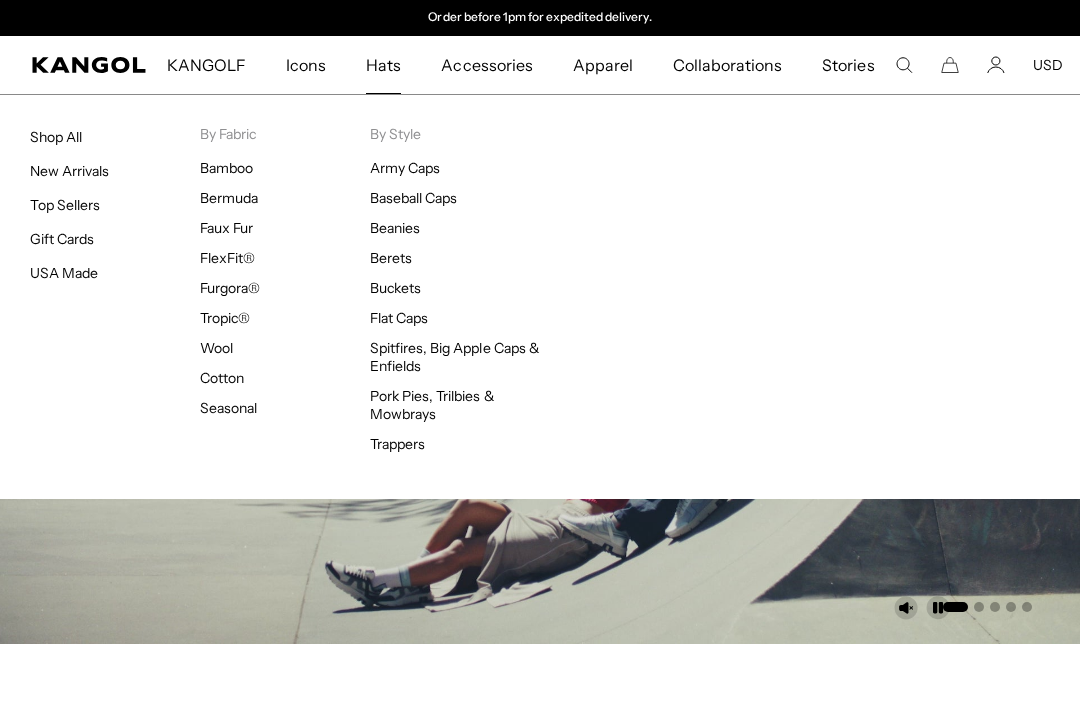 click on "USA Made" at bounding box center [64, 273] 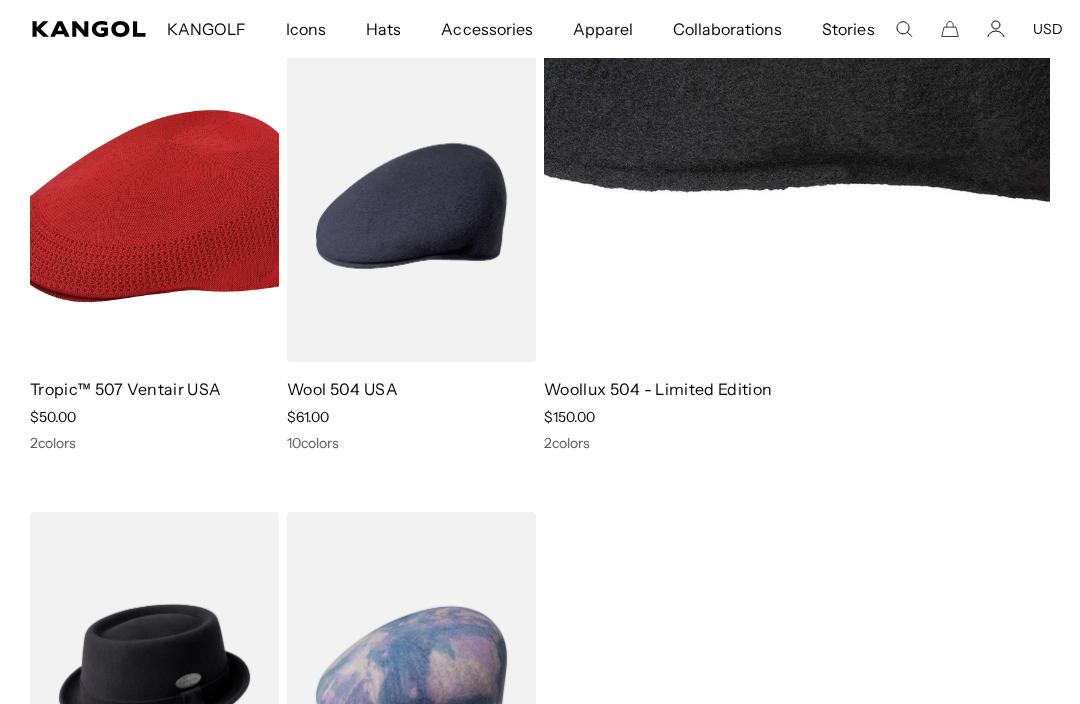 scroll, scrollTop: 635, scrollLeft: 0, axis: vertical 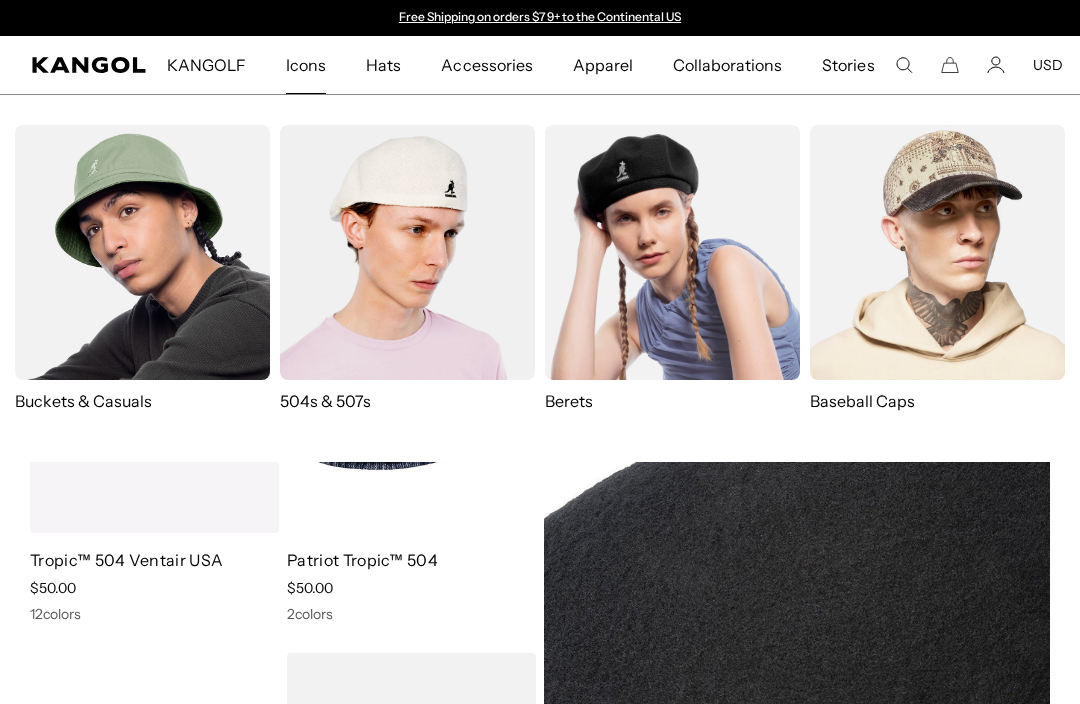 click at bounding box center (937, 252) 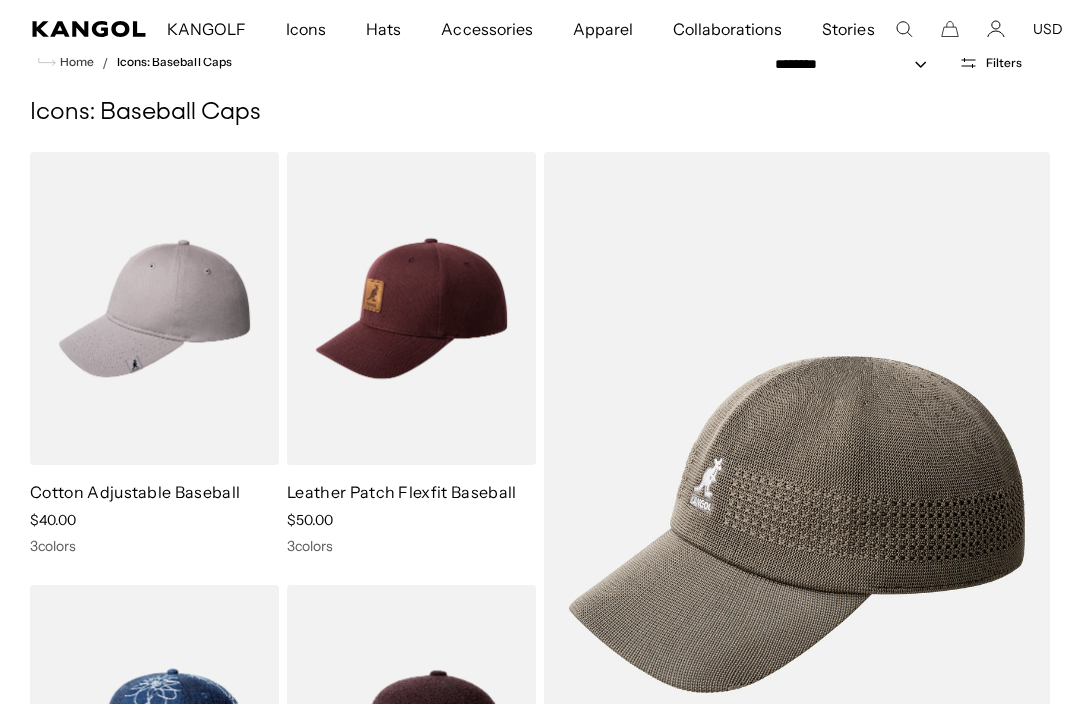 scroll, scrollTop: 0, scrollLeft: 0, axis: both 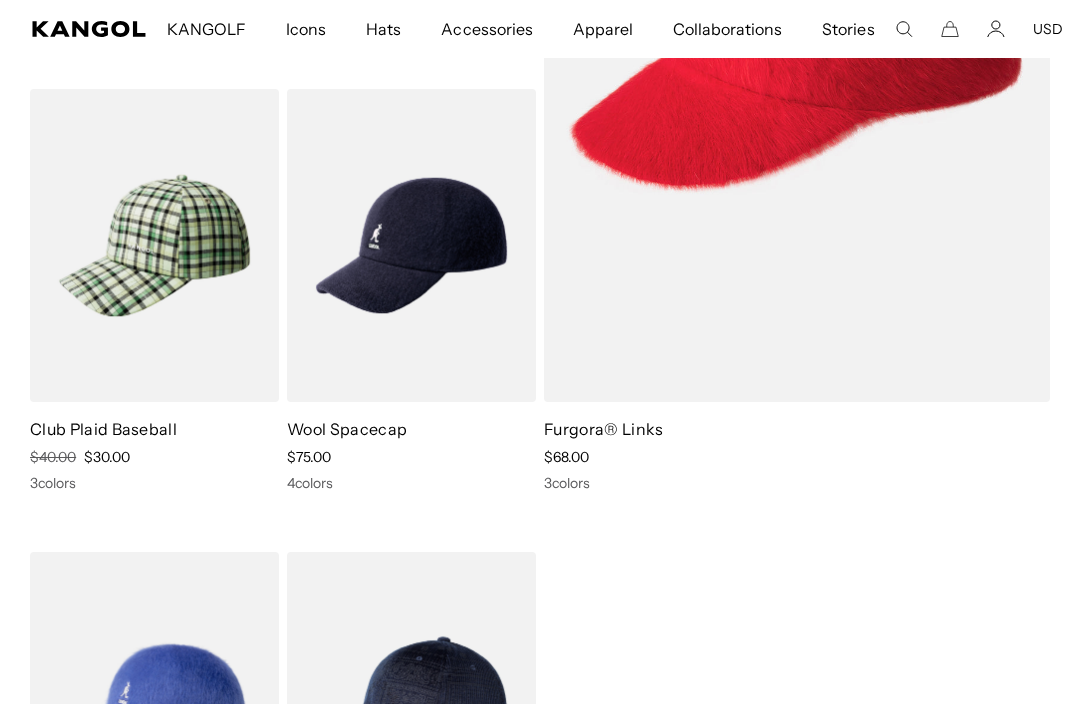 click at bounding box center [0, 0] 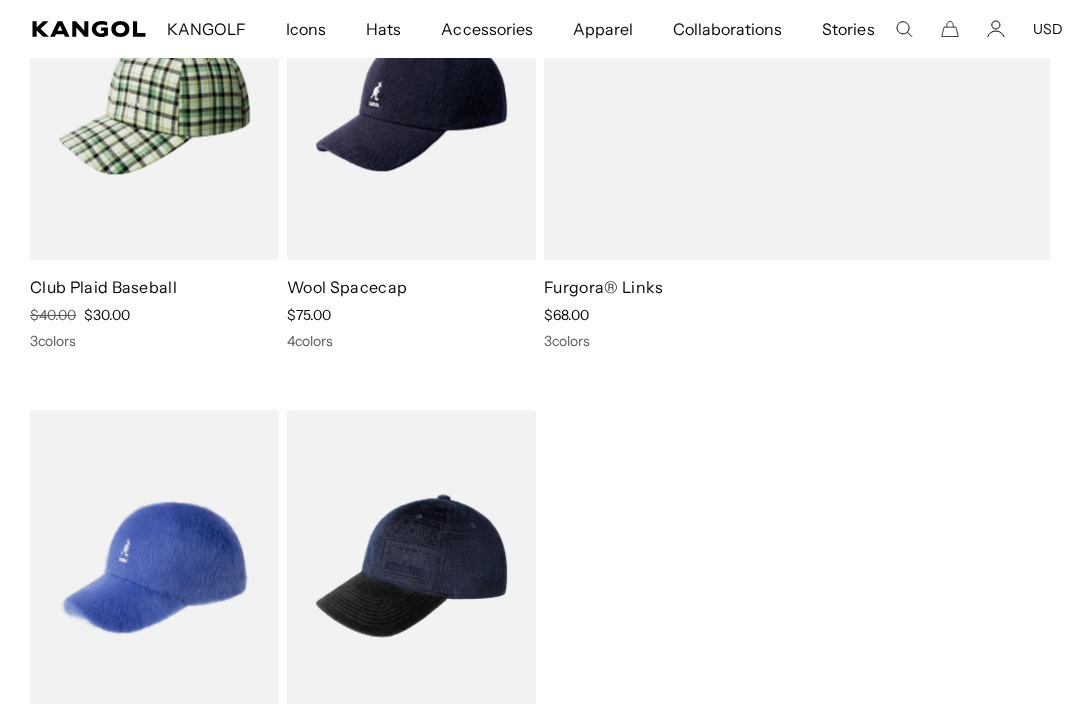 scroll, scrollTop: 2589, scrollLeft: 0, axis: vertical 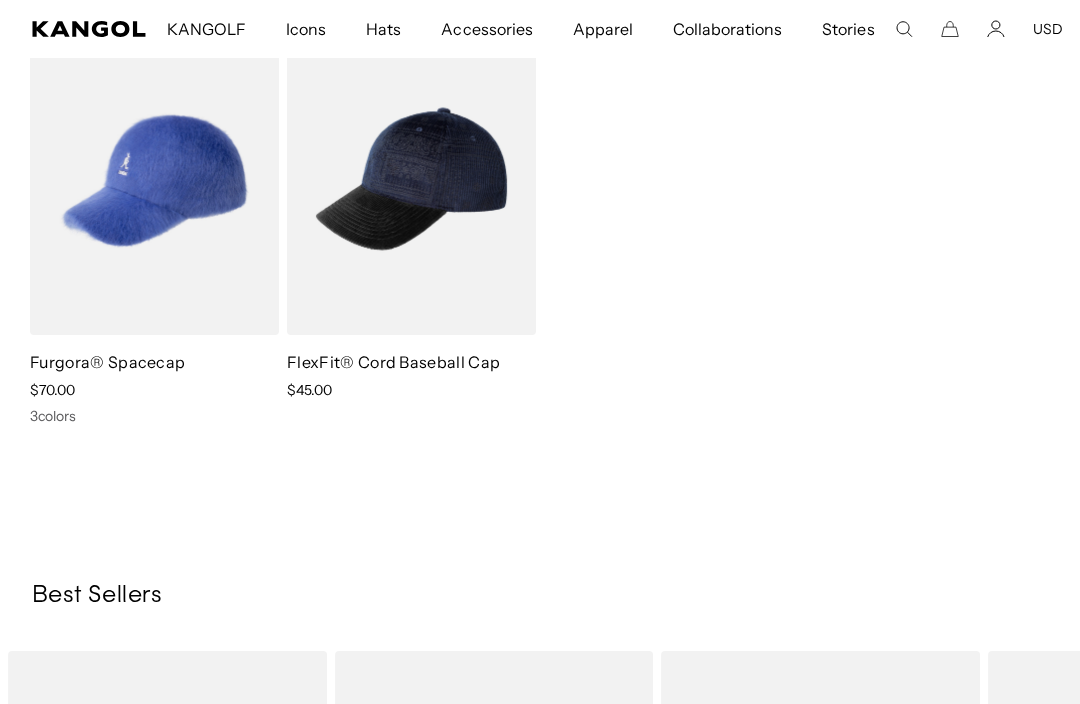 click at bounding box center [0, 0] 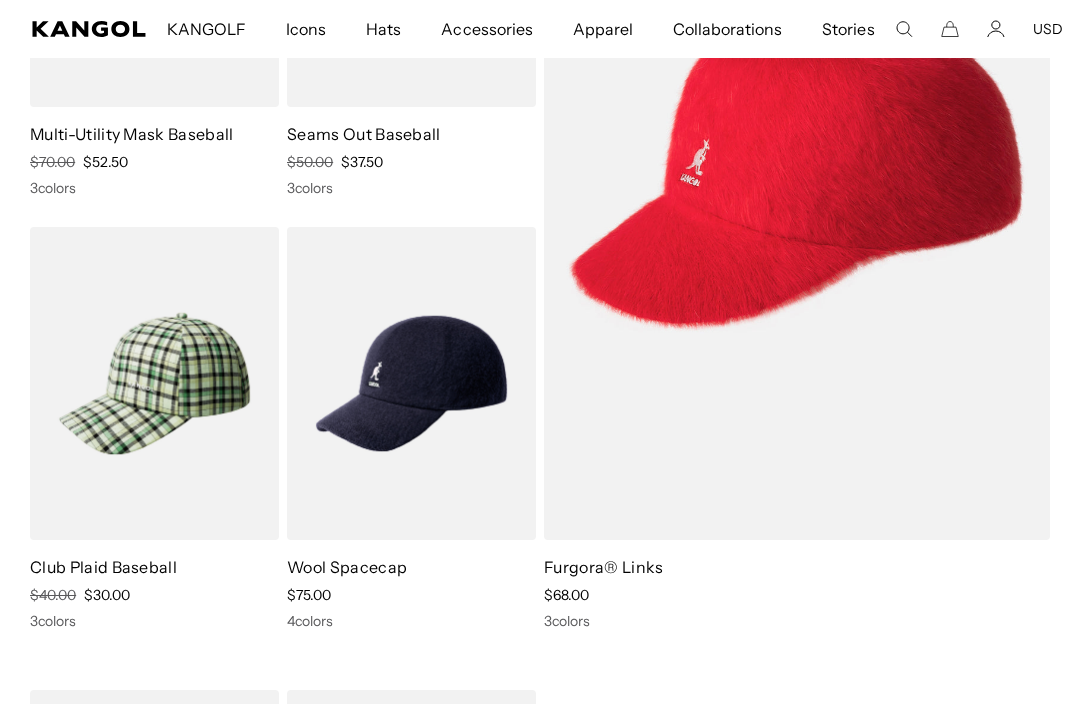 scroll, scrollTop: 2210, scrollLeft: 0, axis: vertical 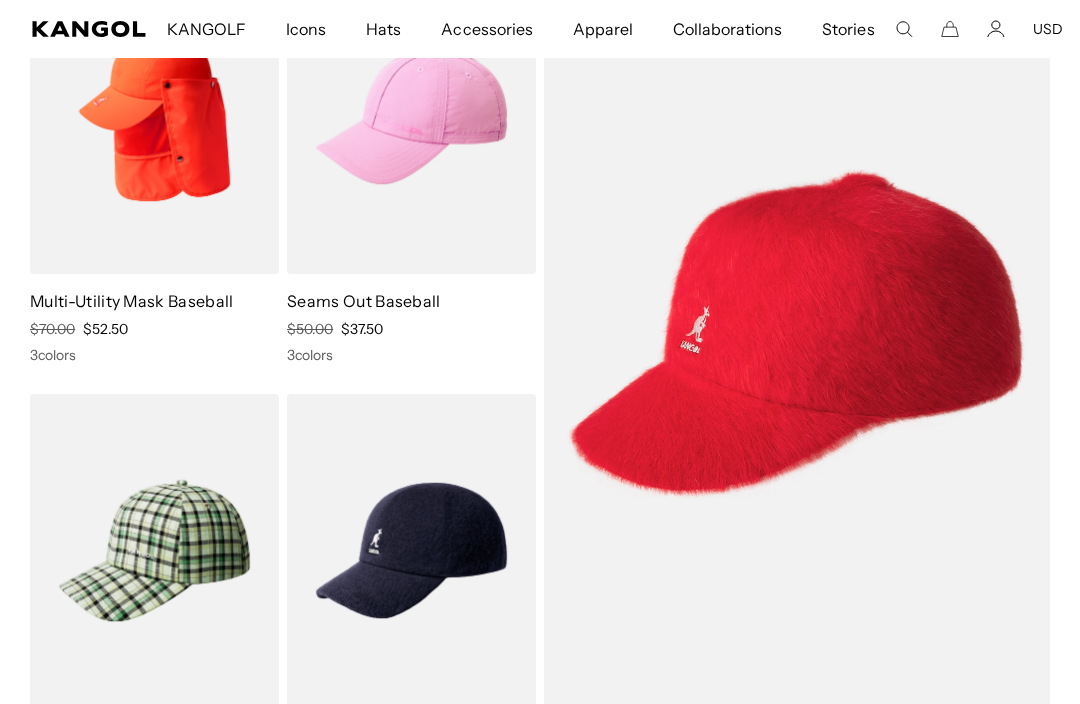 click at bounding box center (0, 0) 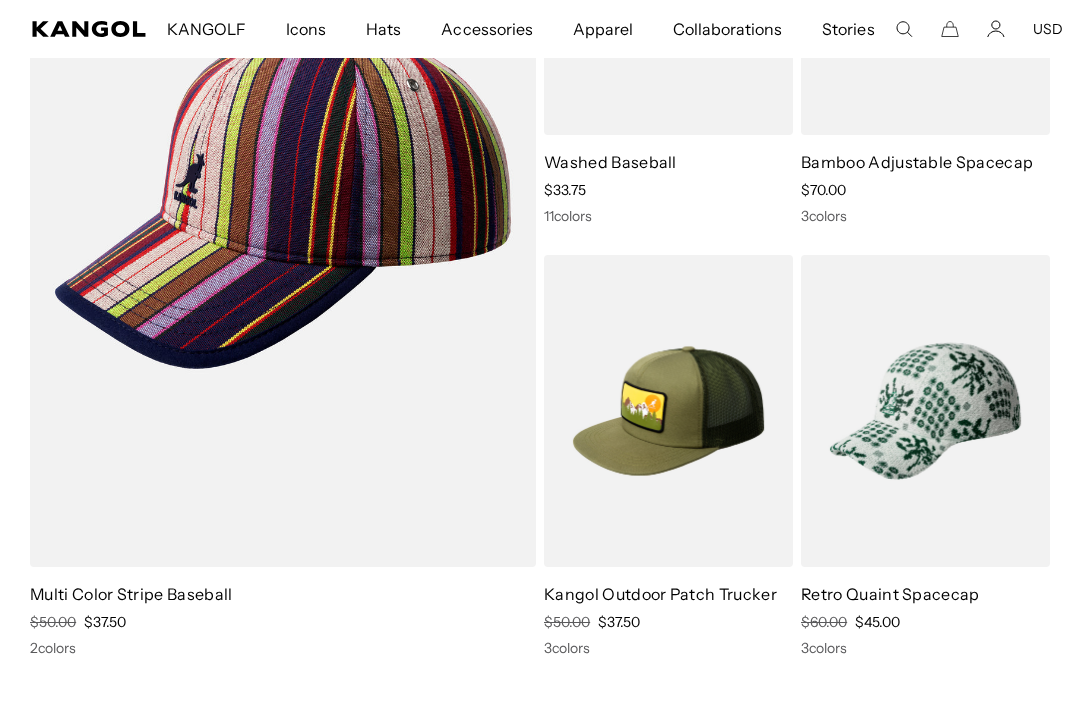 scroll, scrollTop: 1274, scrollLeft: 0, axis: vertical 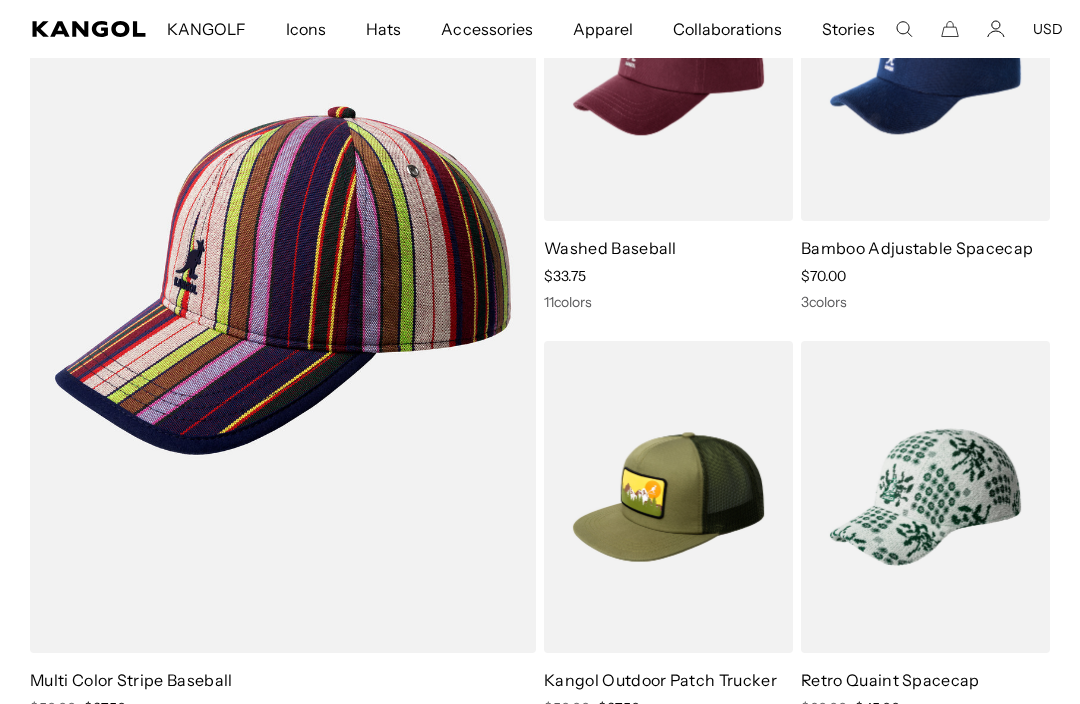 click at bounding box center (0, 0) 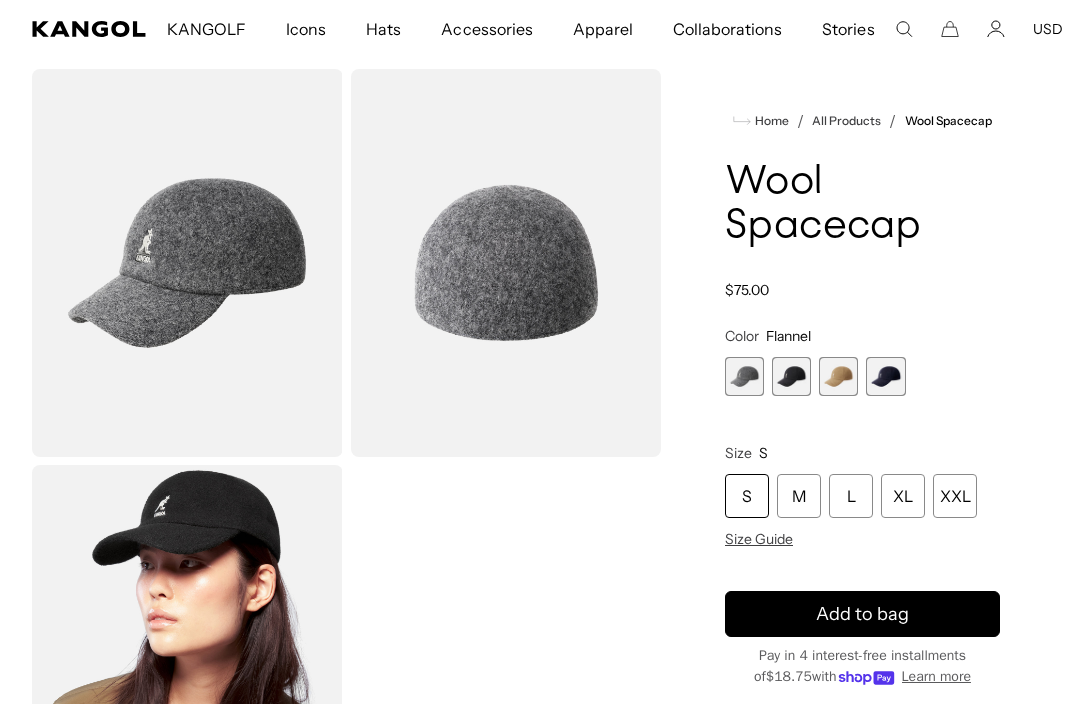 scroll, scrollTop: 0, scrollLeft: 0, axis: both 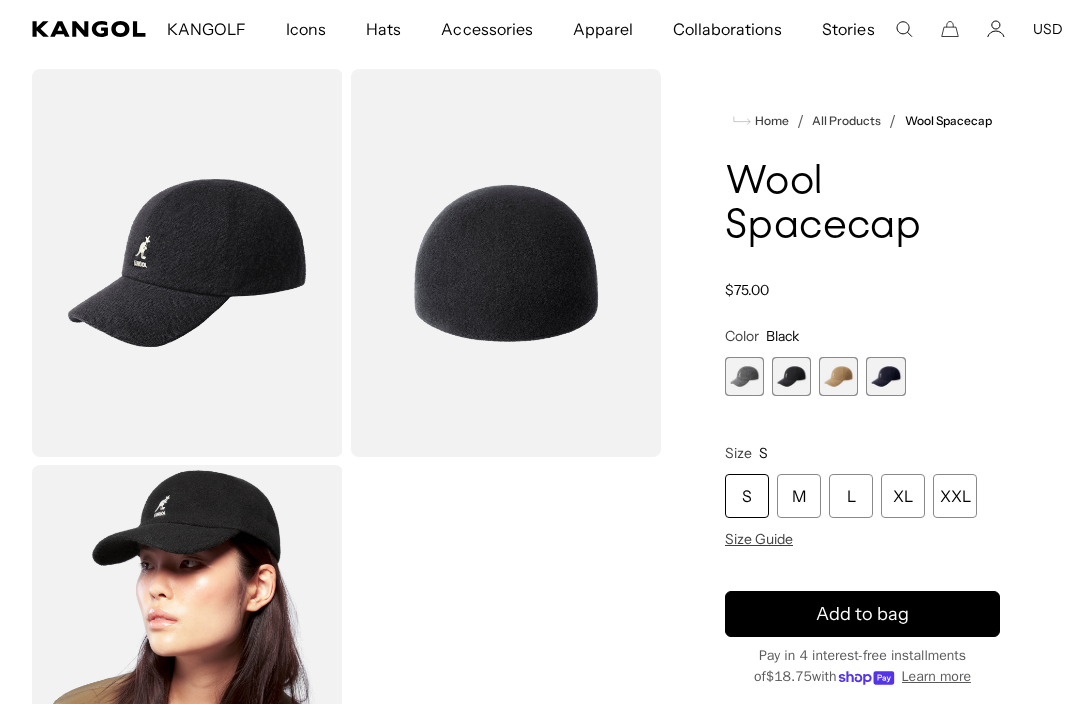 click at bounding box center (838, 376) 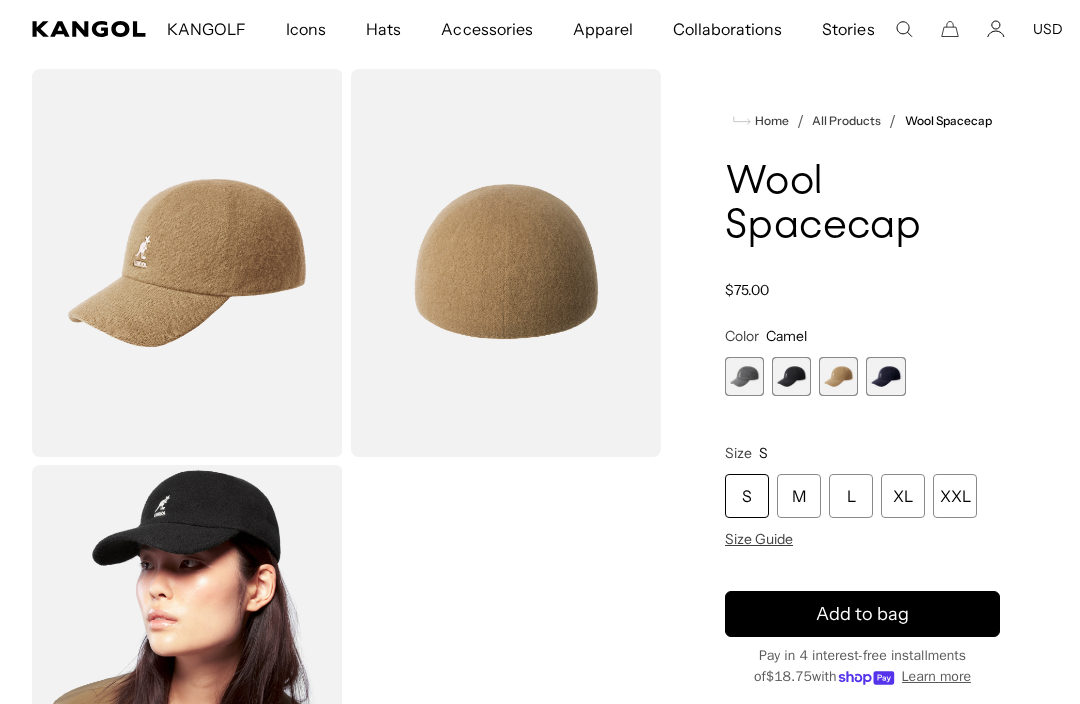 scroll, scrollTop: 0, scrollLeft: 412, axis: horizontal 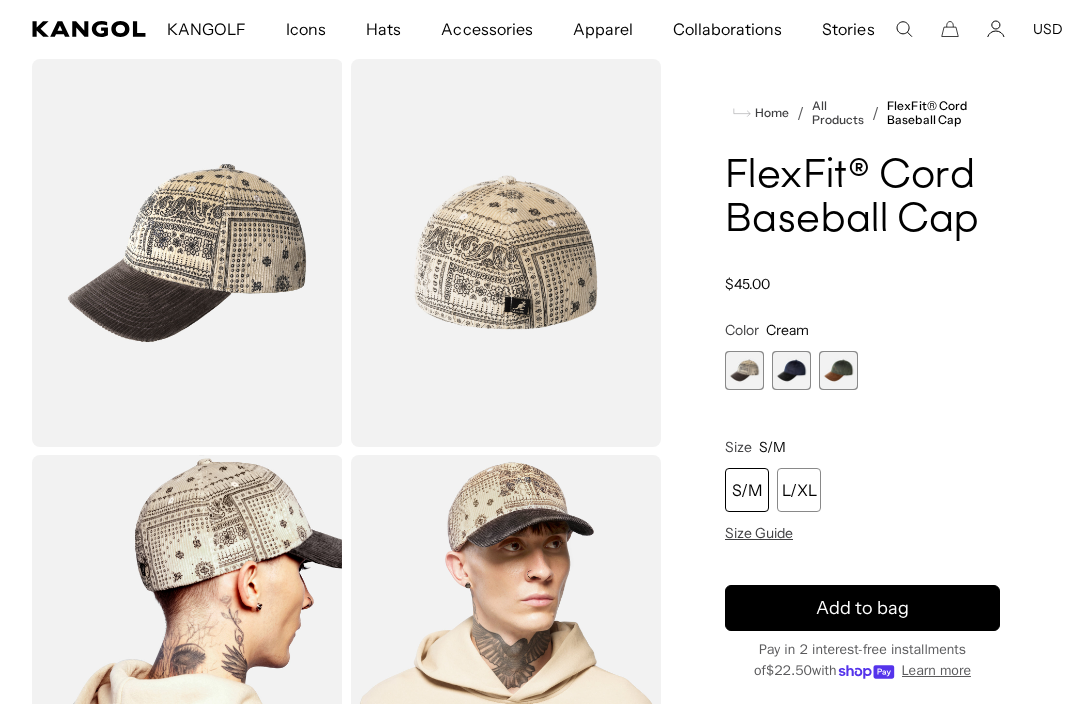 click at bounding box center (791, 370) 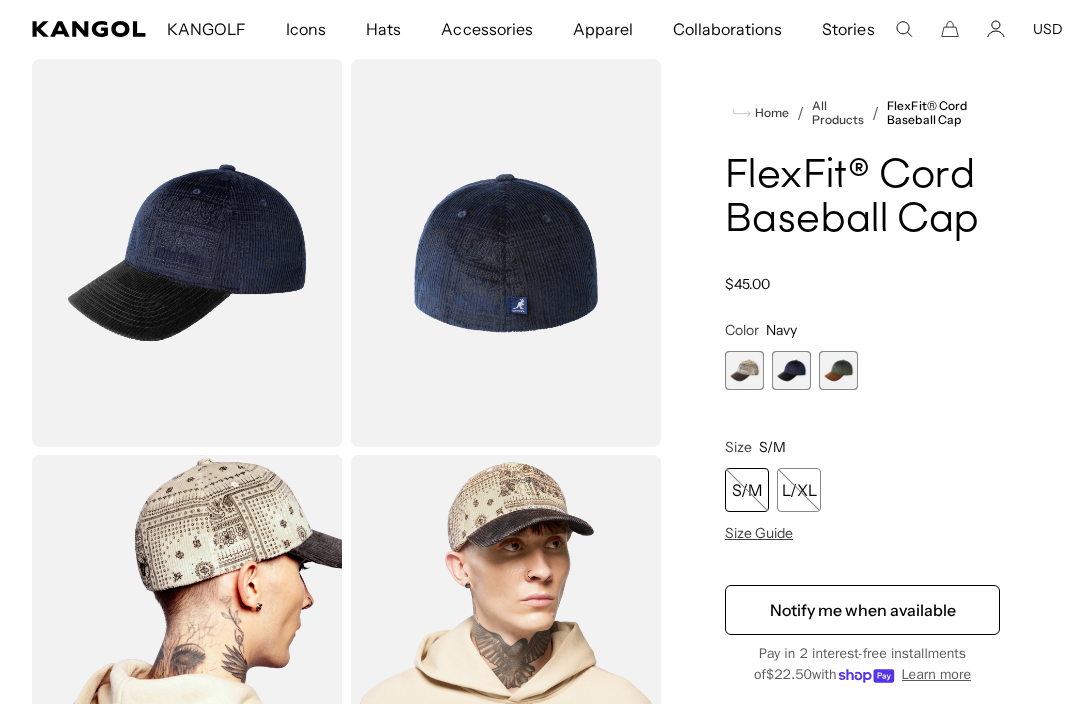 scroll, scrollTop: 0, scrollLeft: 0, axis: both 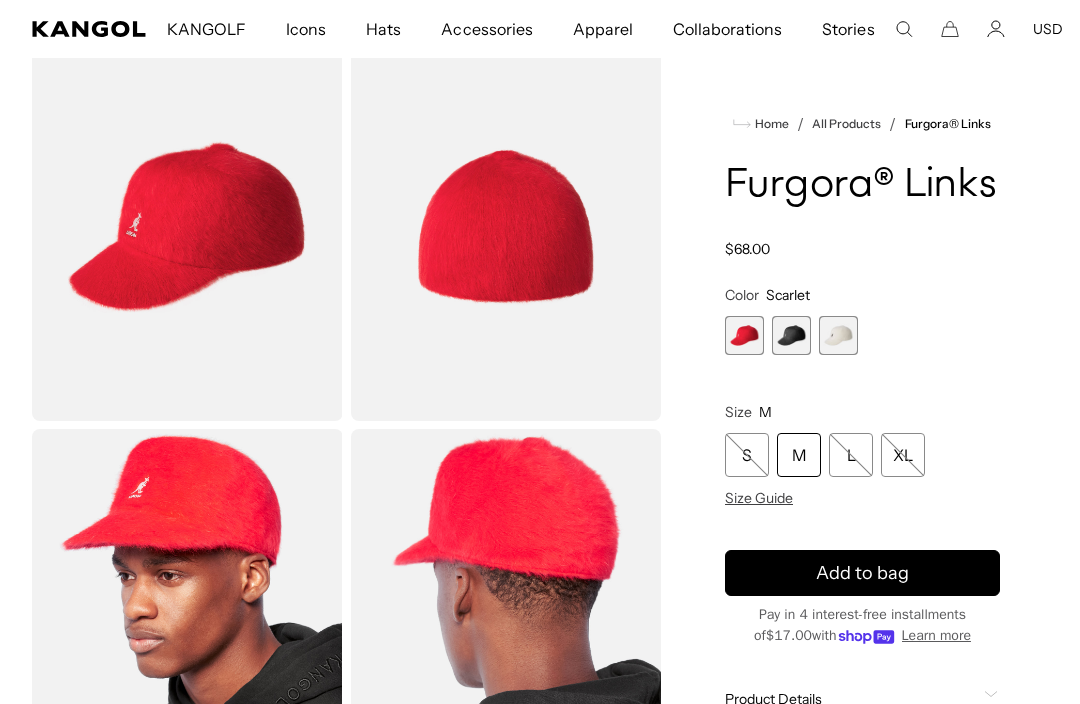 click at bounding box center [791, 335] 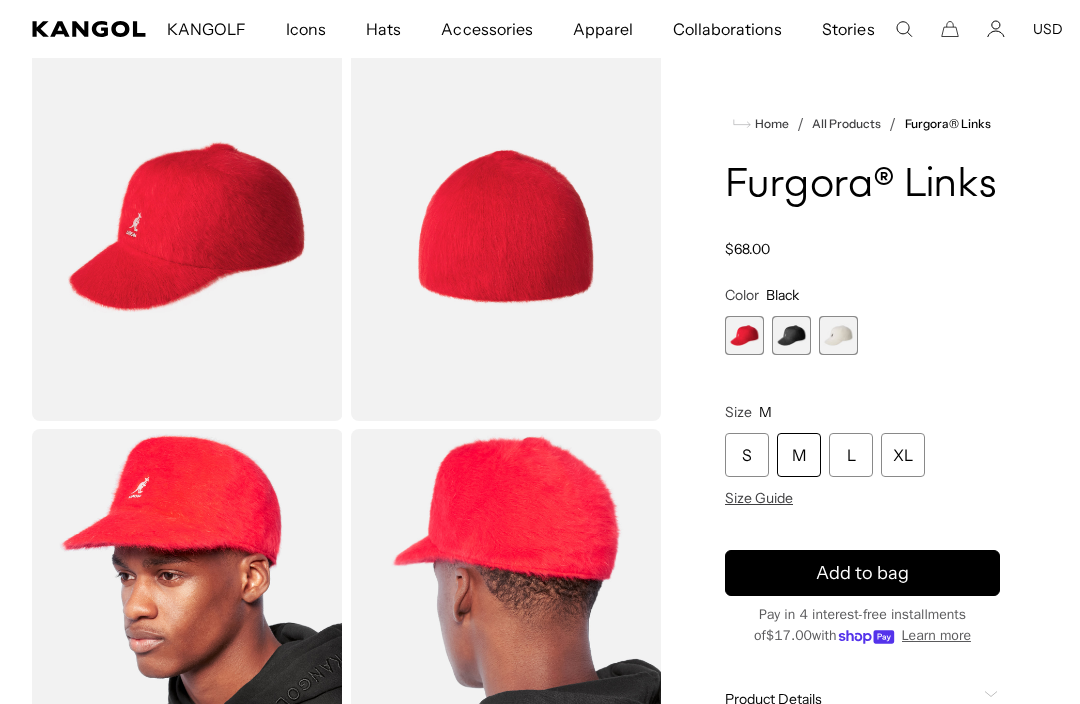 scroll, scrollTop: 0, scrollLeft: 412, axis: horizontal 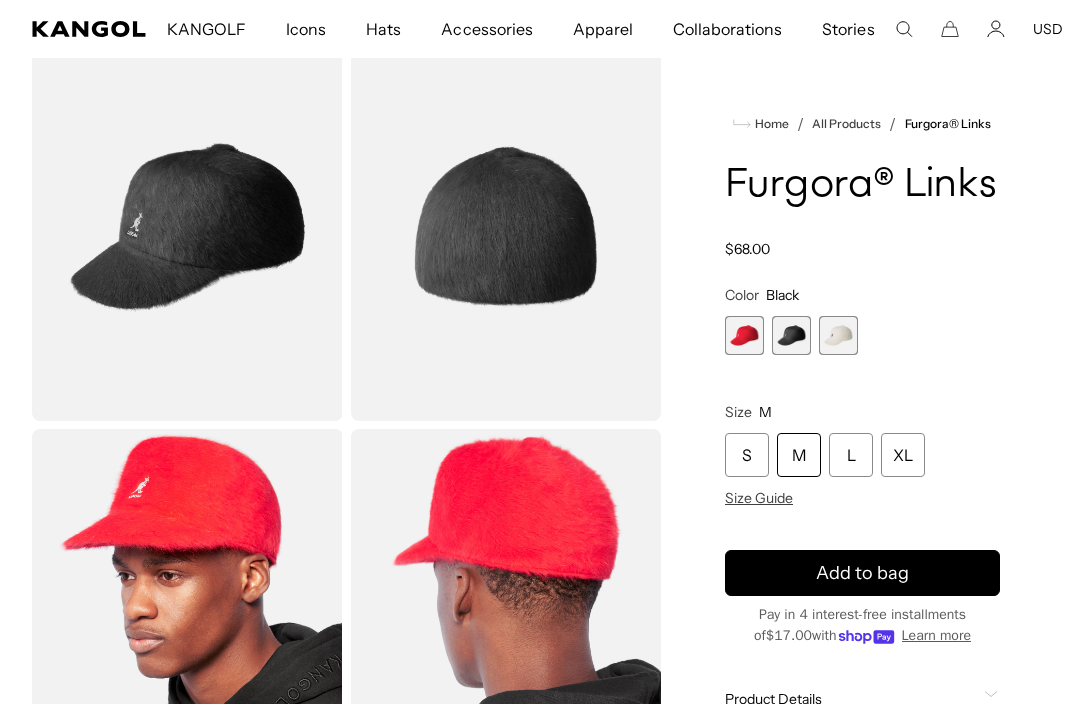 click at bounding box center [838, 335] 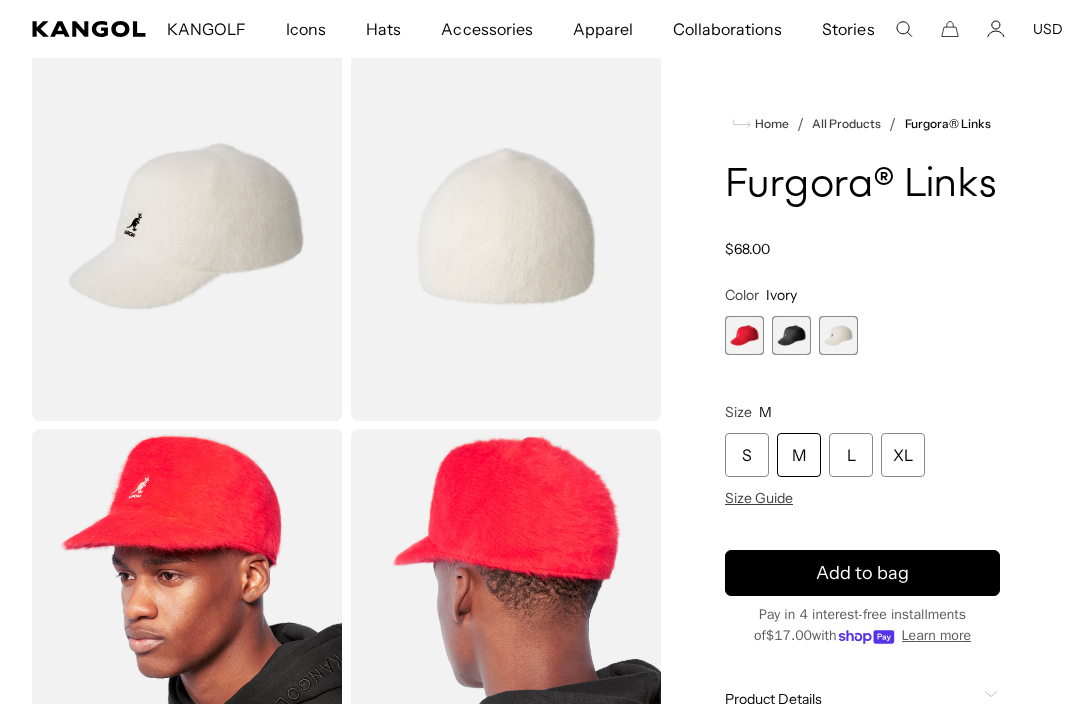 scroll, scrollTop: 0, scrollLeft: 0, axis: both 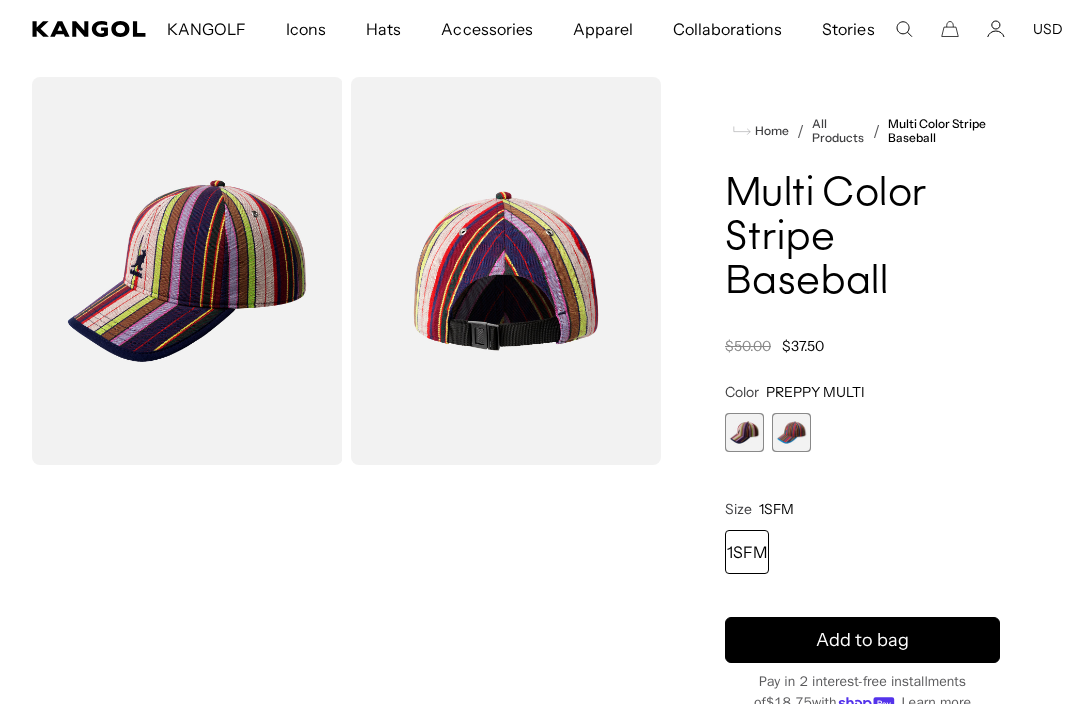 click at bounding box center (791, 432) 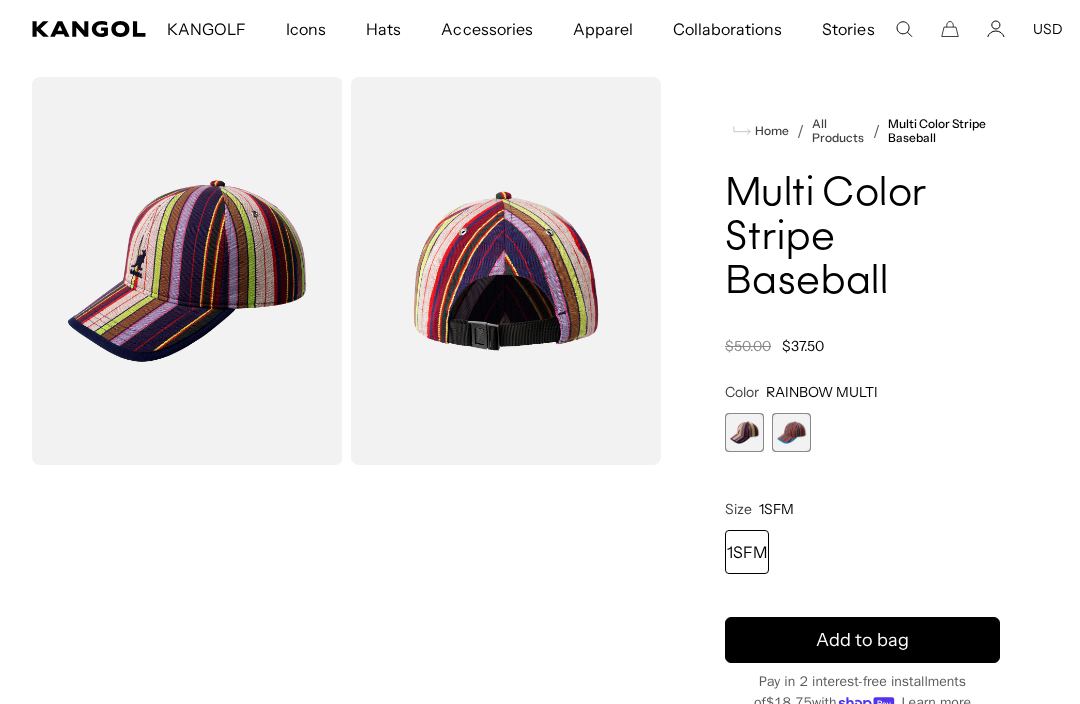 scroll, scrollTop: 0, scrollLeft: 0, axis: both 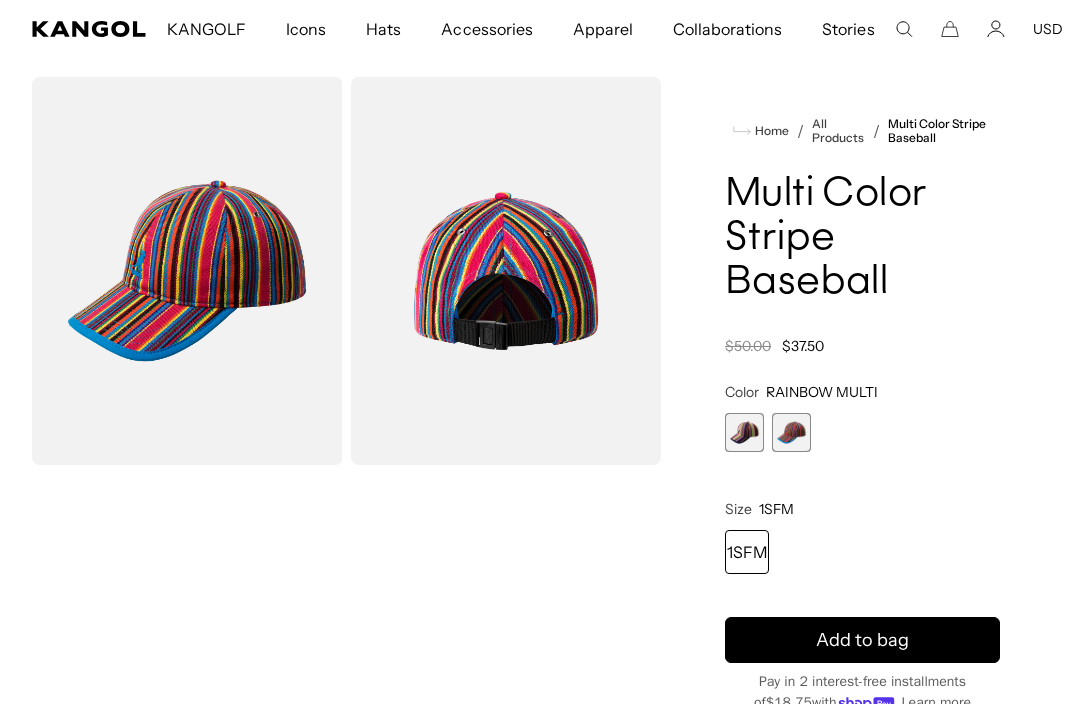 click at bounding box center [744, 432] 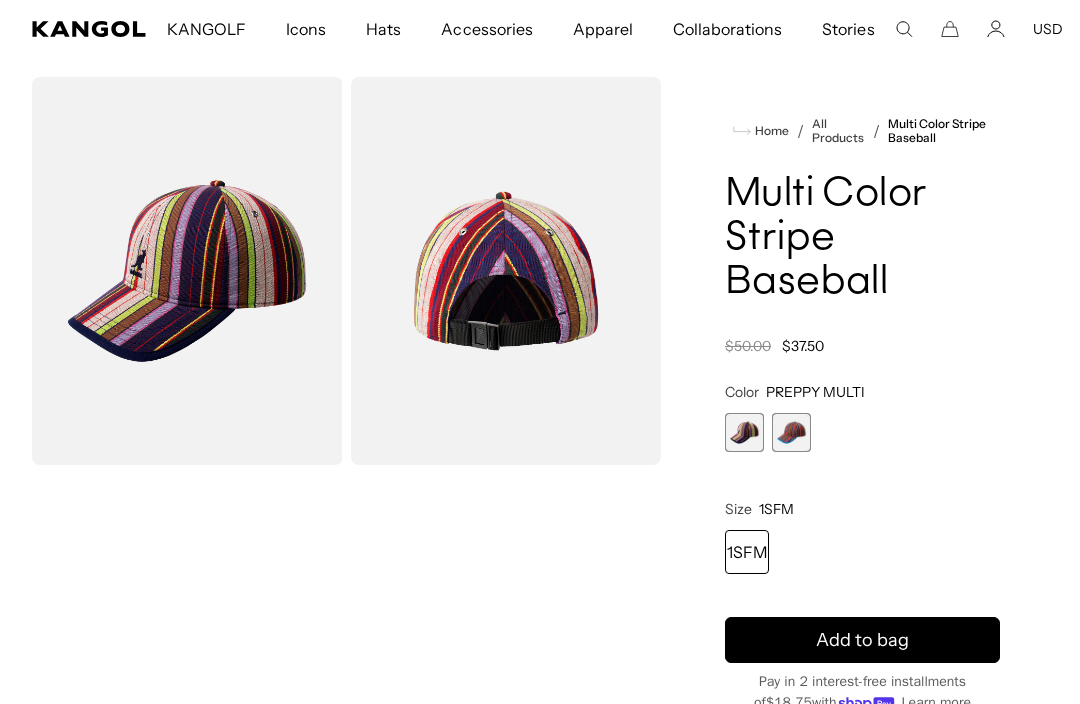 scroll, scrollTop: 0, scrollLeft: 0, axis: both 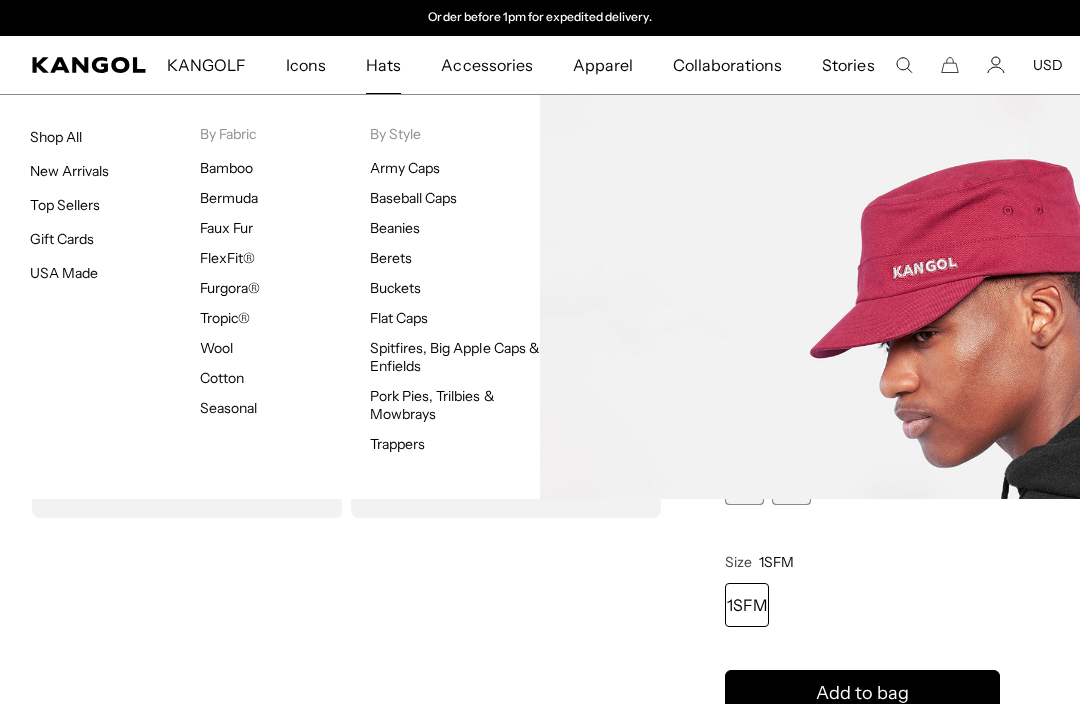 click on "Army Caps" at bounding box center [405, 168] 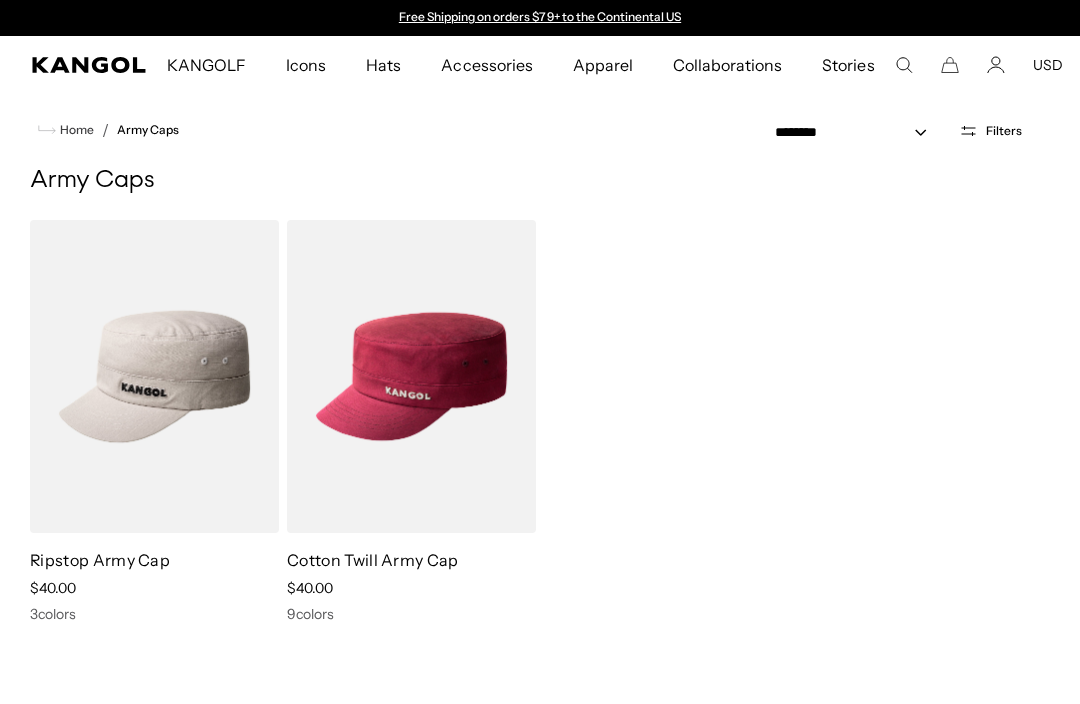 scroll, scrollTop: 0, scrollLeft: 0, axis: both 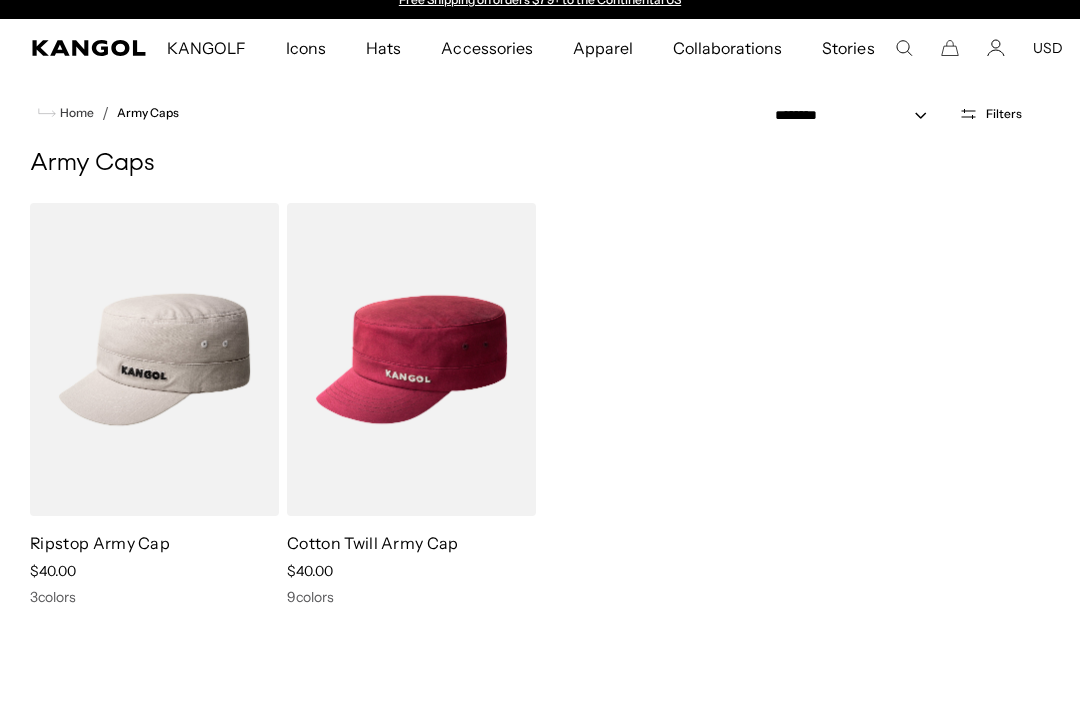click at bounding box center (0, 0) 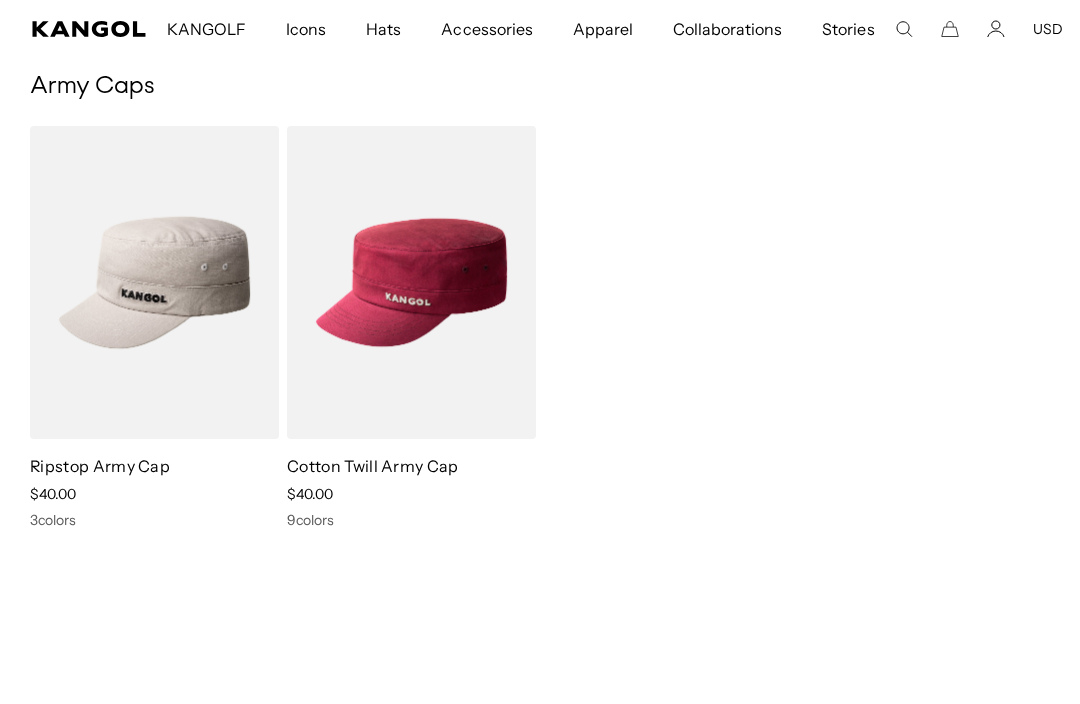 scroll, scrollTop: 83, scrollLeft: 0, axis: vertical 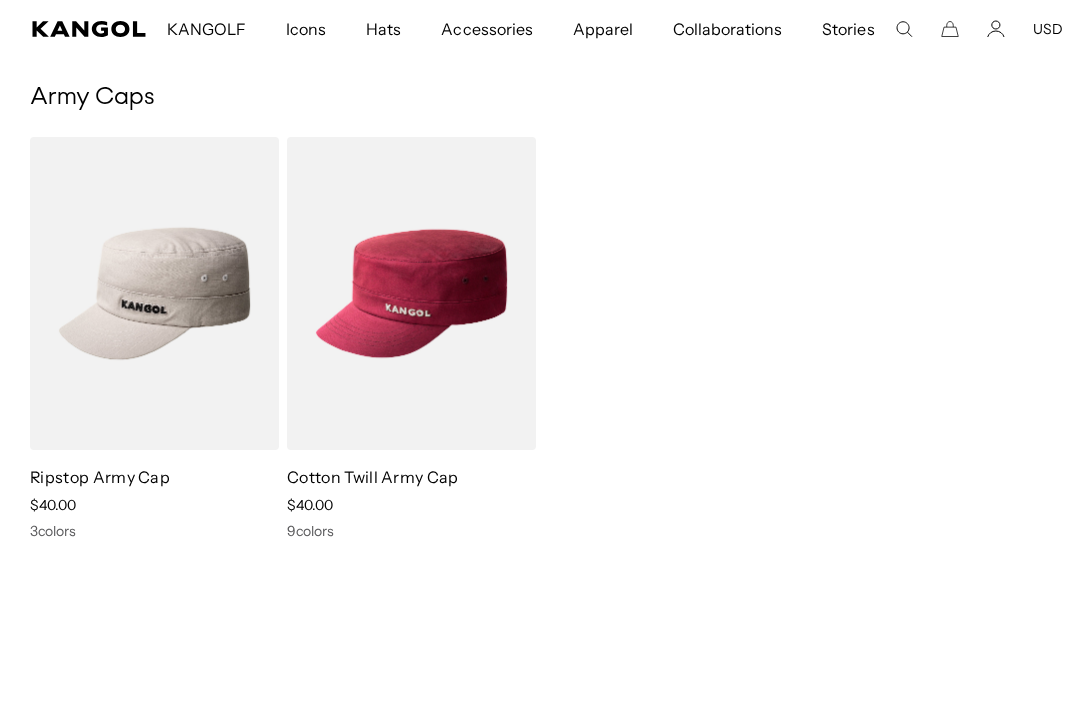 click at bounding box center (0, 0) 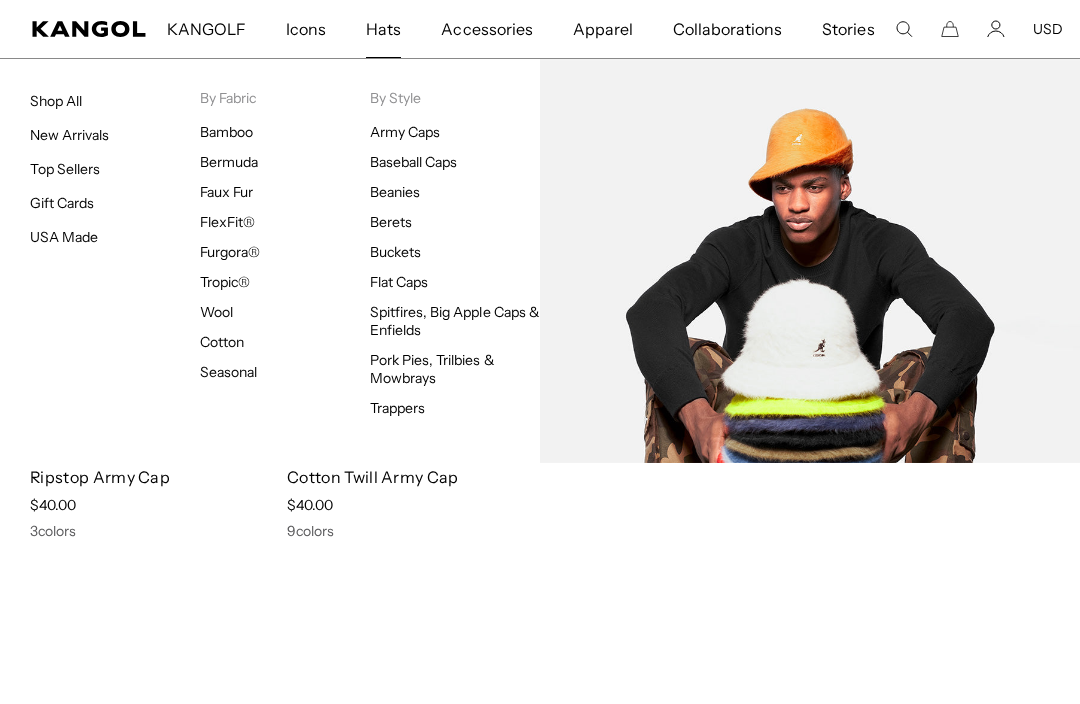 scroll, scrollTop: 0, scrollLeft: 0, axis: both 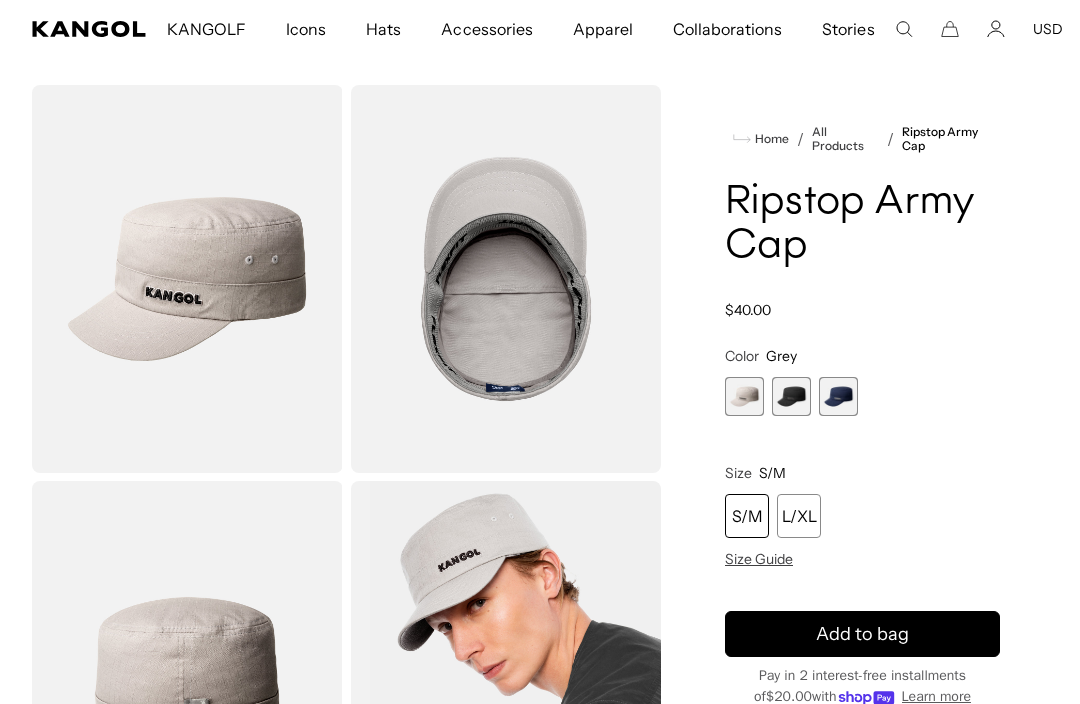 click at bounding box center [791, 396] 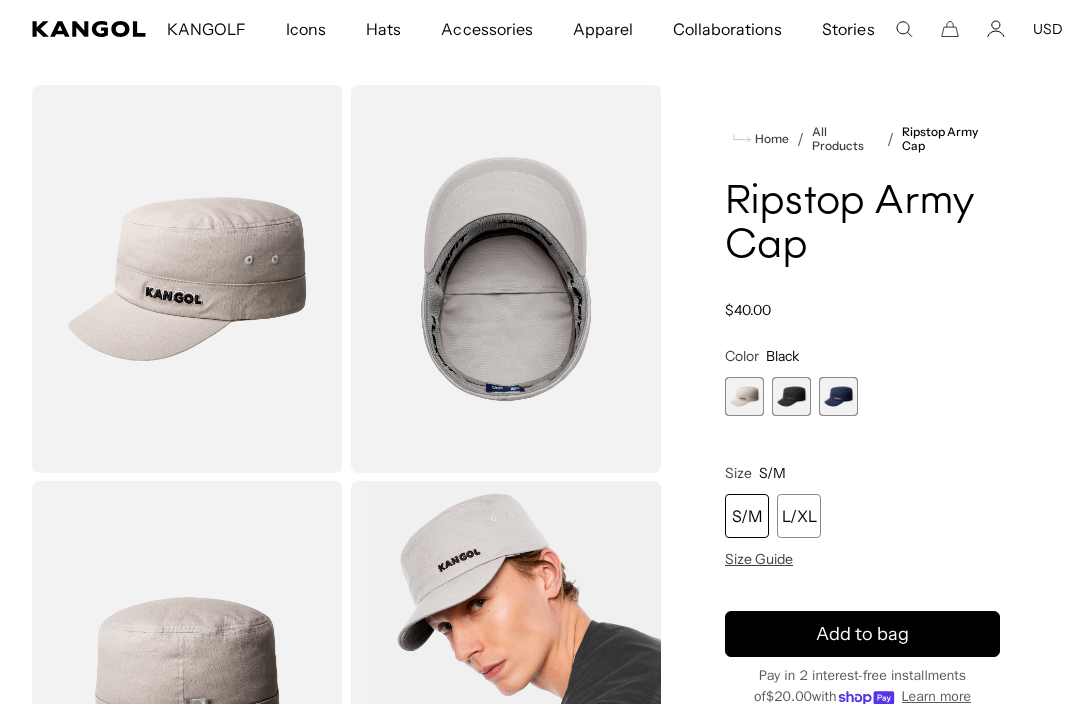 scroll, scrollTop: 0, scrollLeft: 412, axis: horizontal 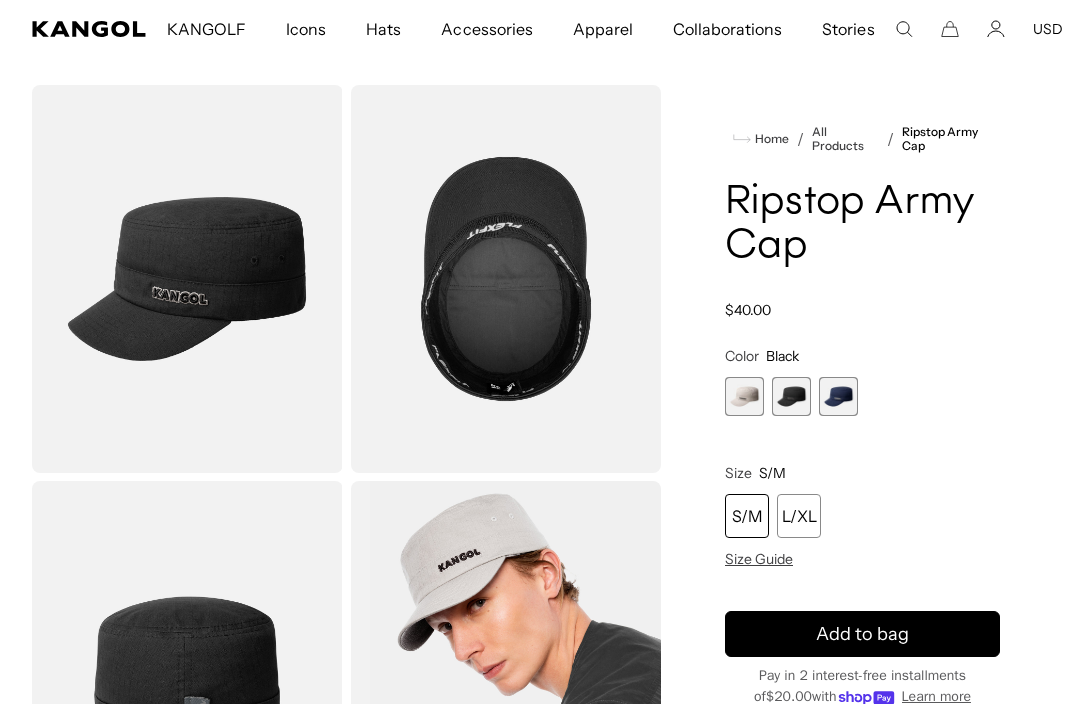 click at bounding box center [838, 396] 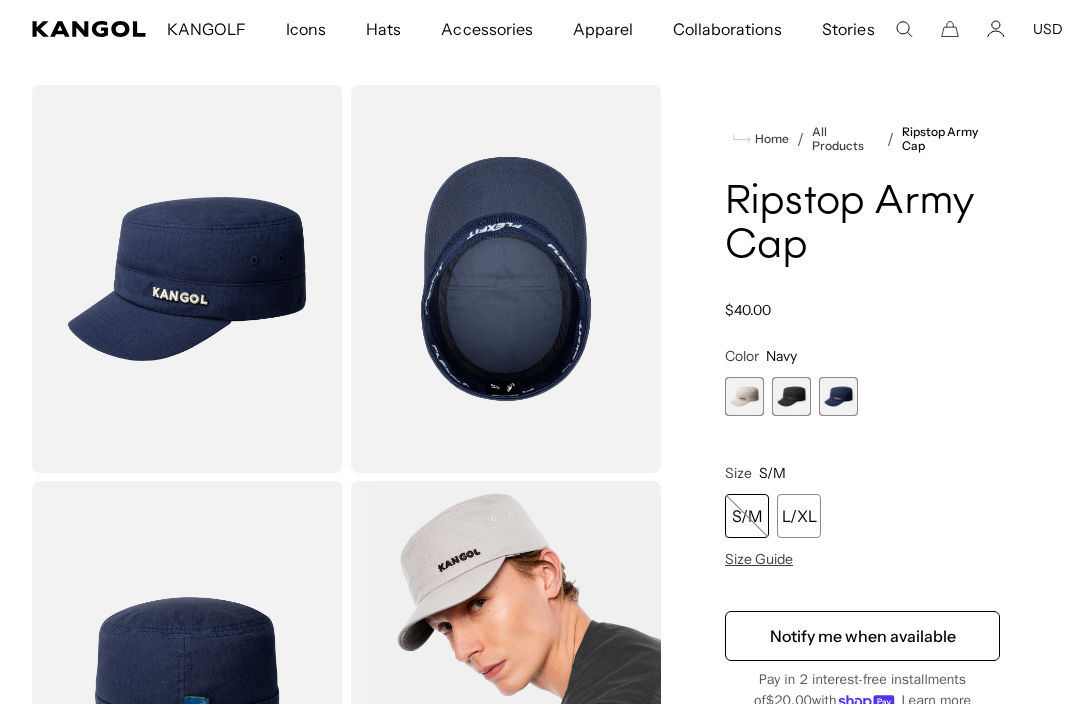 scroll, scrollTop: 0, scrollLeft: 0, axis: both 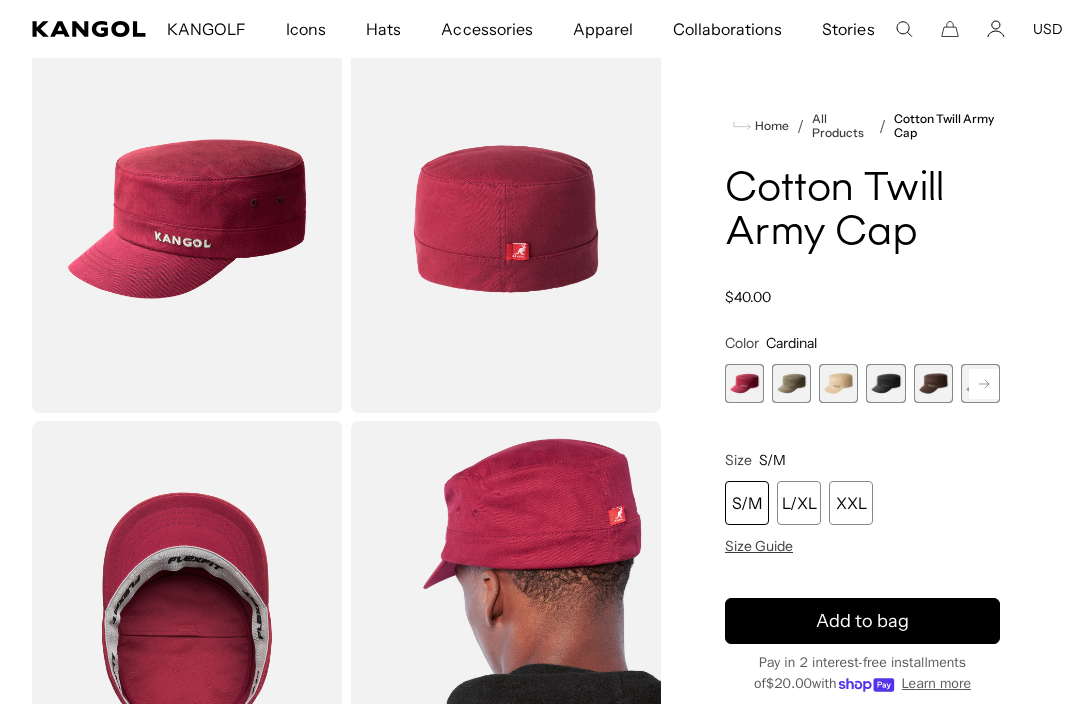 click at bounding box center [791, 383] 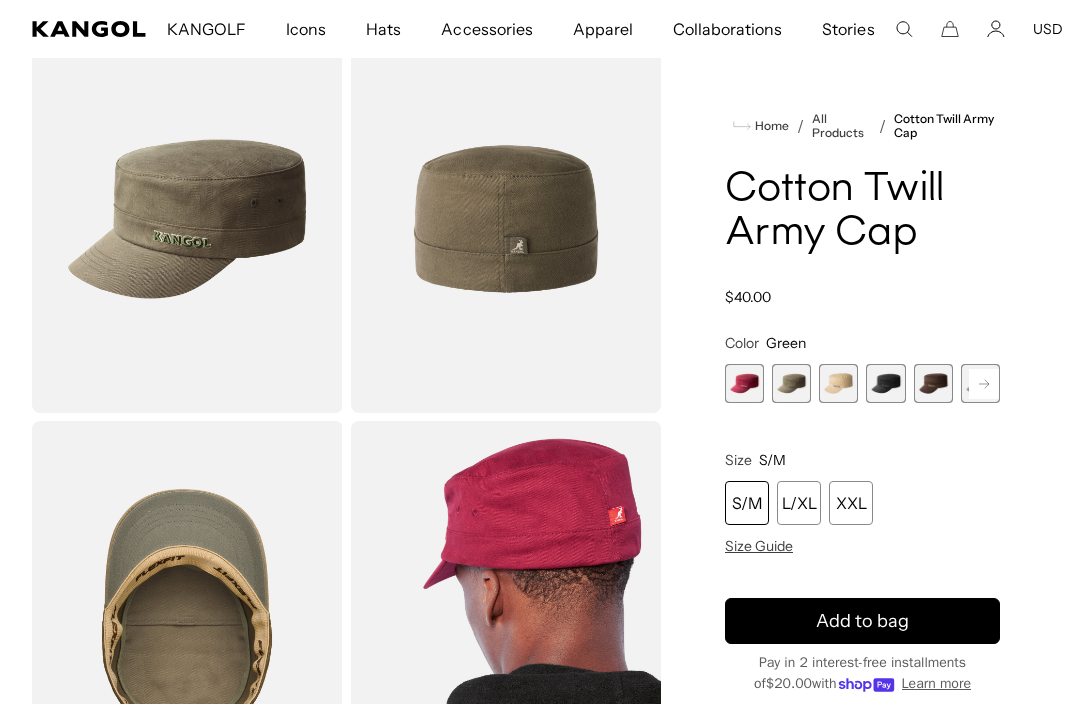 scroll, scrollTop: 0, scrollLeft: 0, axis: both 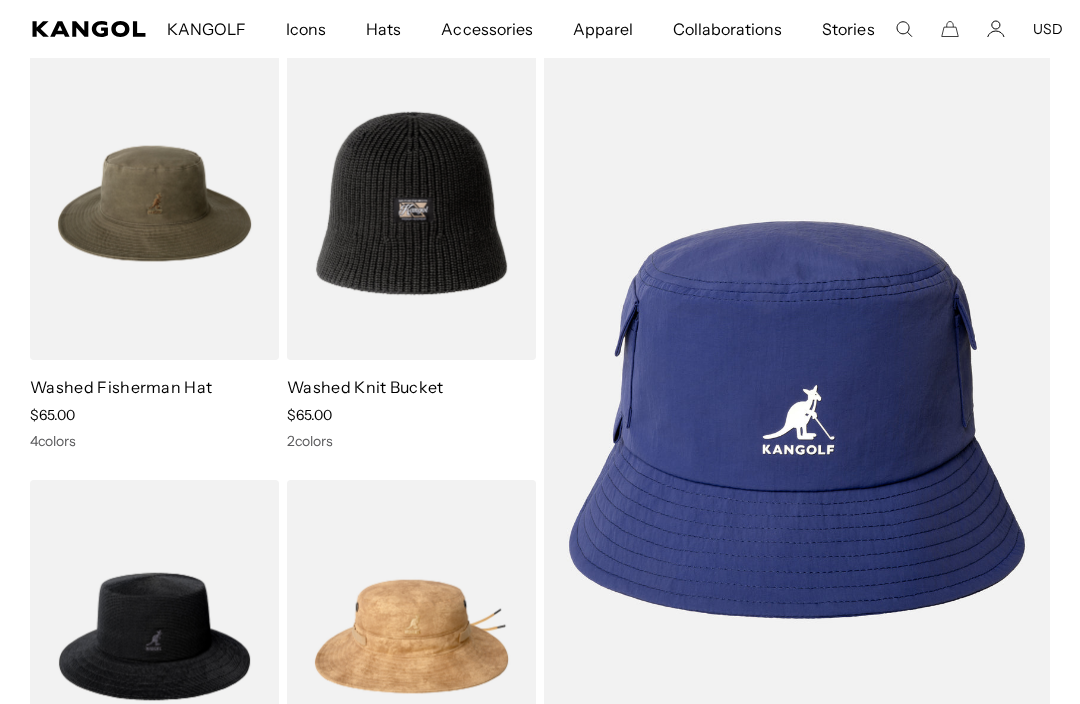 click at bounding box center [0, 0] 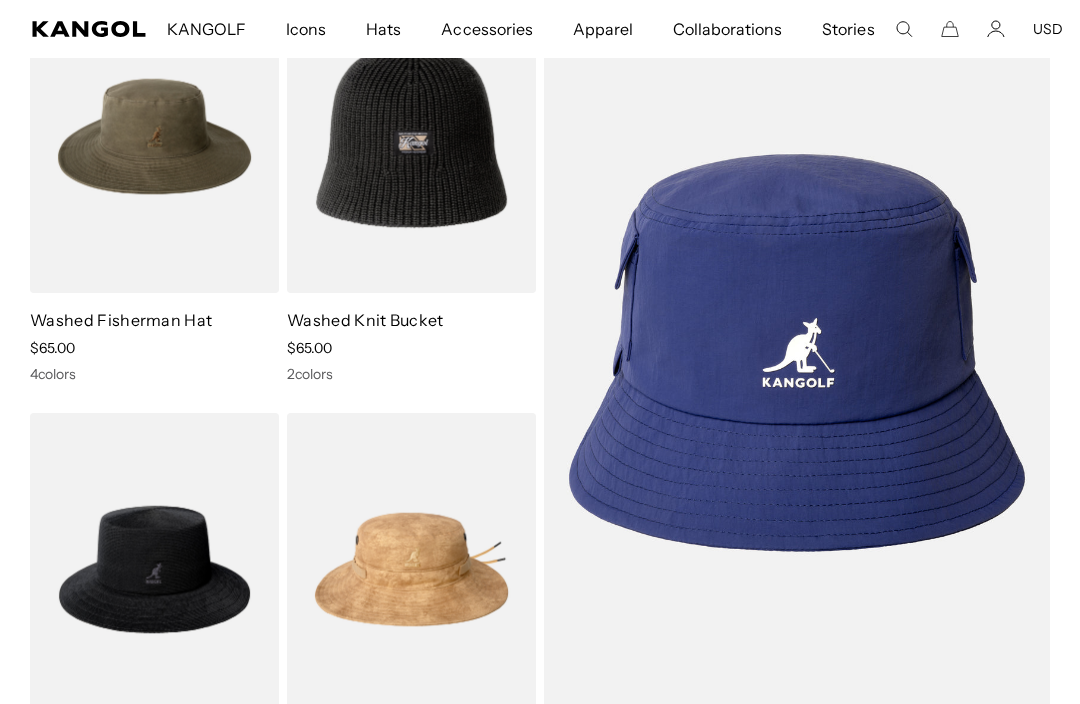 scroll, scrollTop: 0, scrollLeft: 0, axis: both 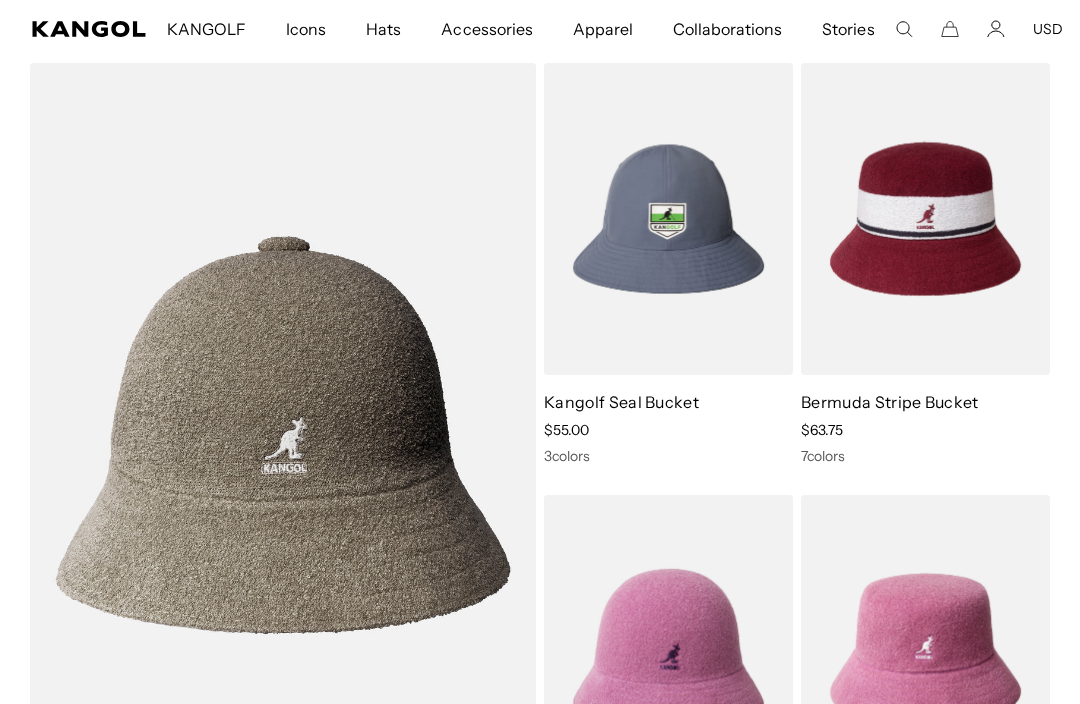 click on "Bermuda Stripe Bucket" at bounding box center [890, 402] 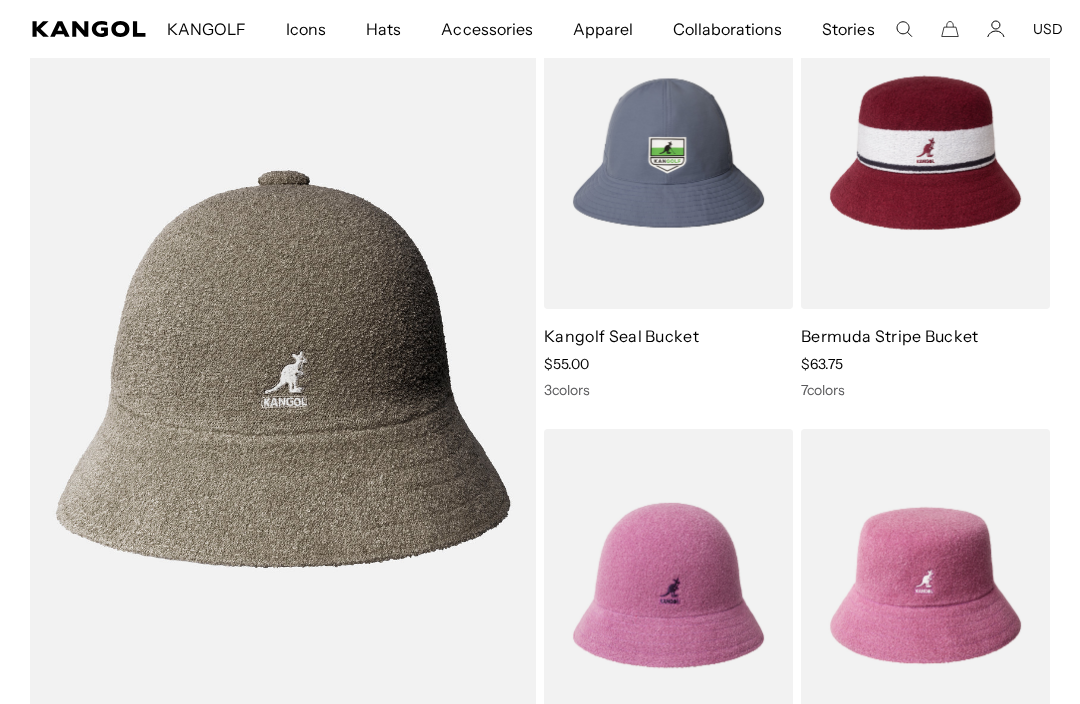 scroll, scrollTop: 0, scrollLeft: 412, axis: horizontal 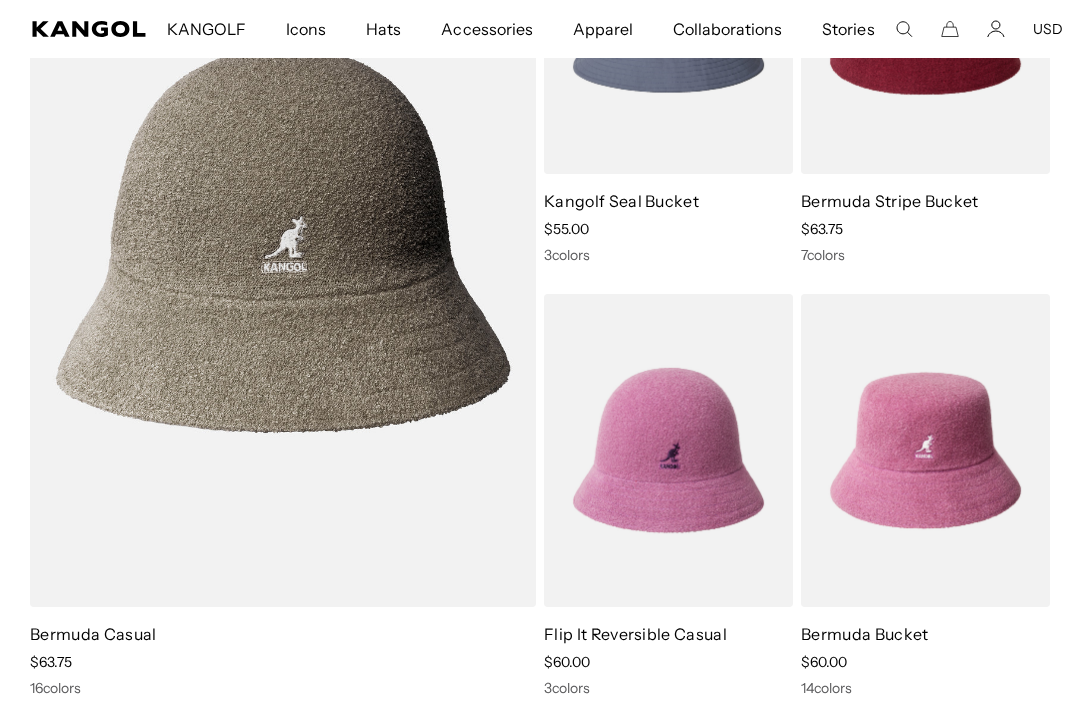click at bounding box center [0, 0] 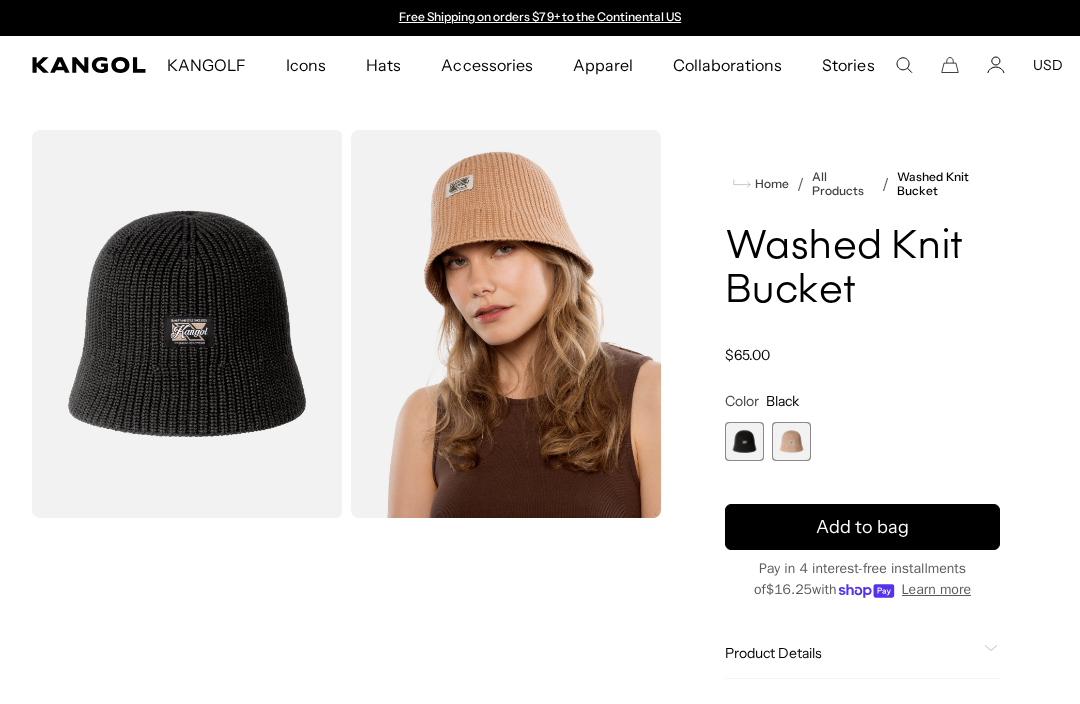 scroll, scrollTop: 0, scrollLeft: 0, axis: both 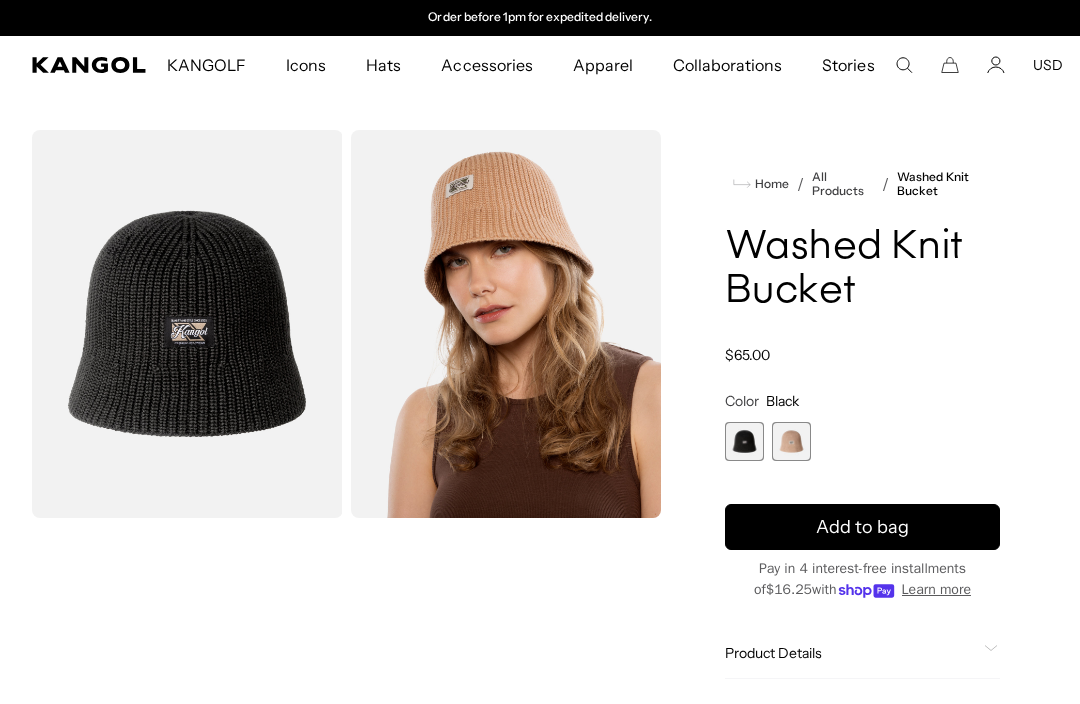 click at bounding box center [791, 441] 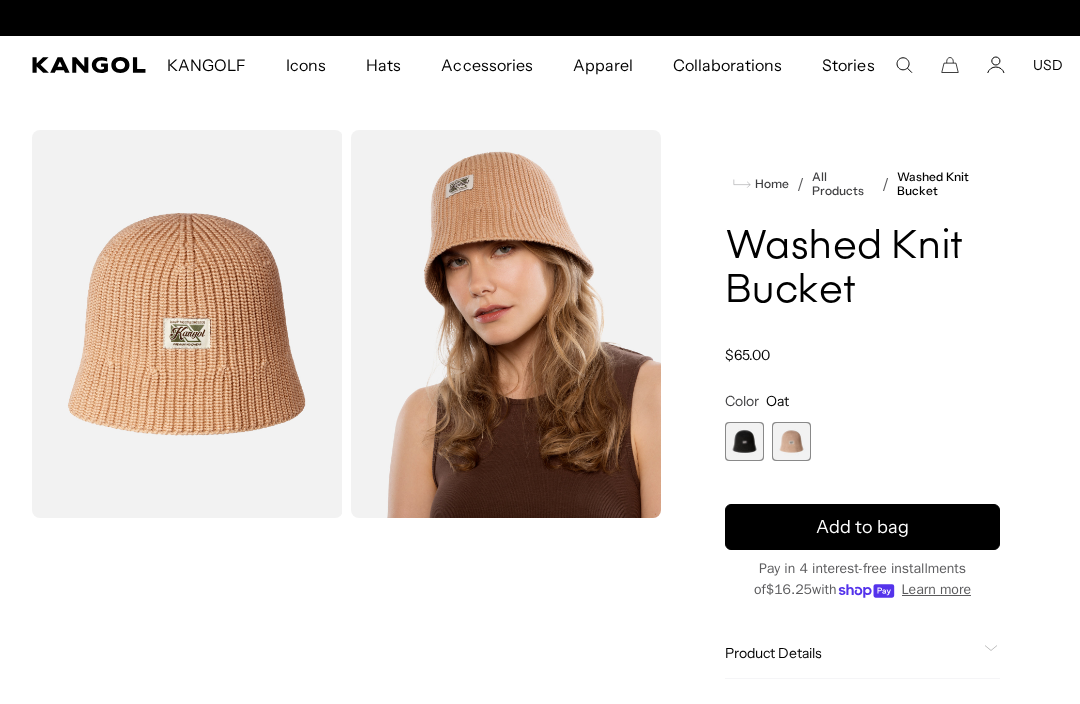 scroll, scrollTop: 0, scrollLeft: 0, axis: both 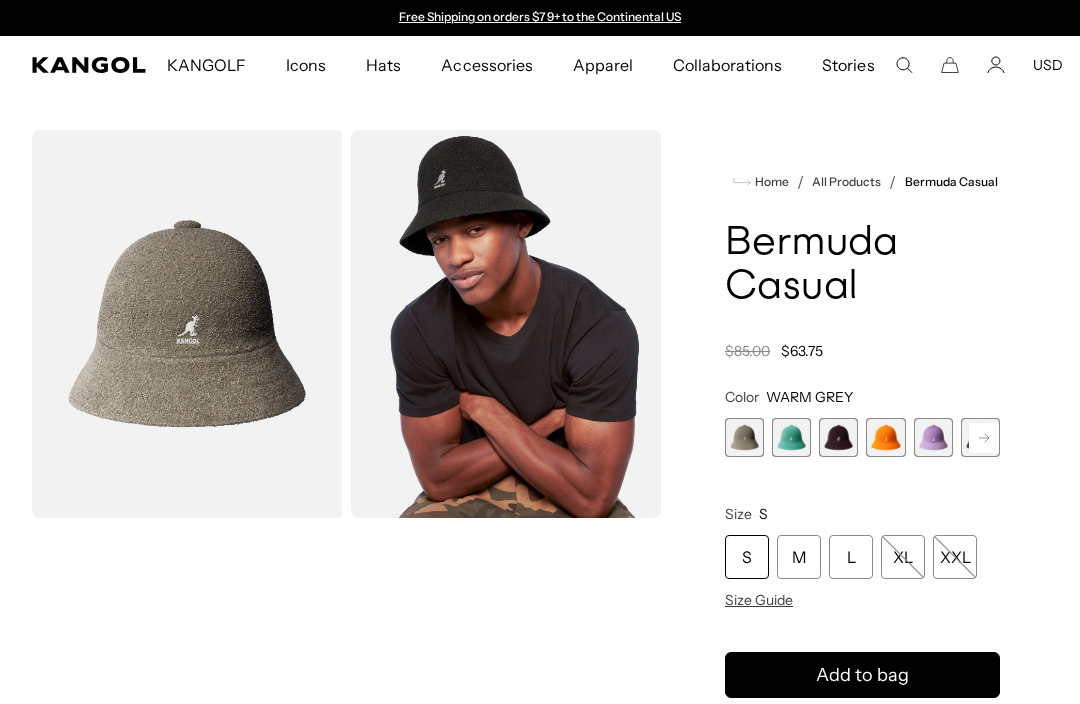 click at bounding box center (838, 437) 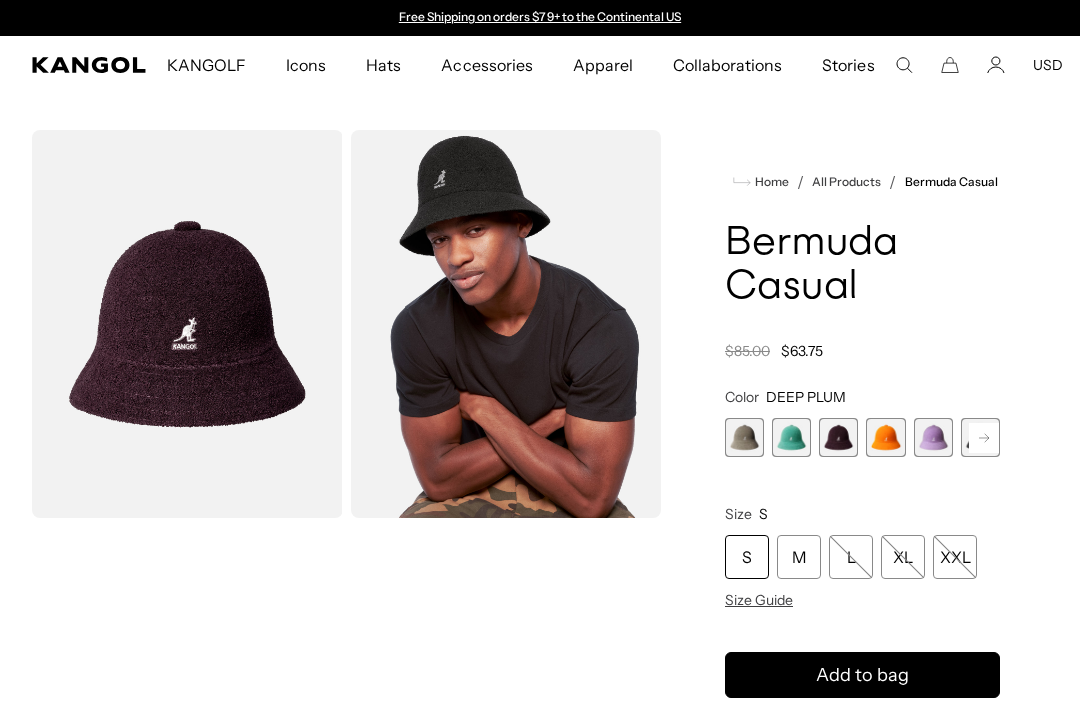 scroll, scrollTop: 0, scrollLeft: 412, axis: horizontal 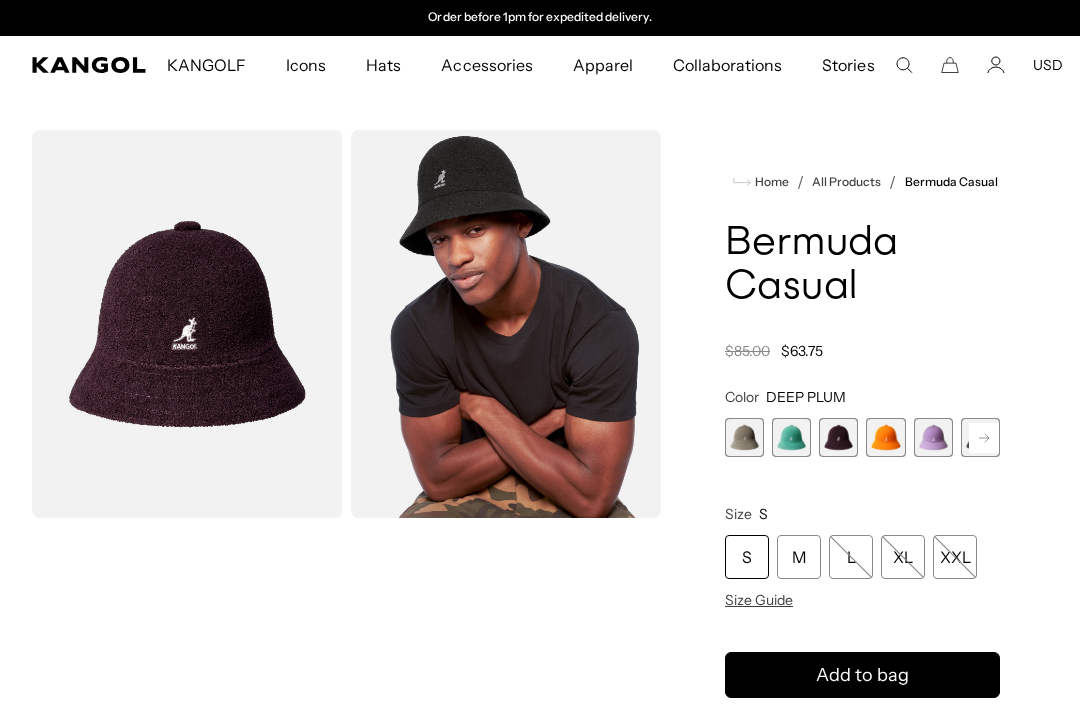 click 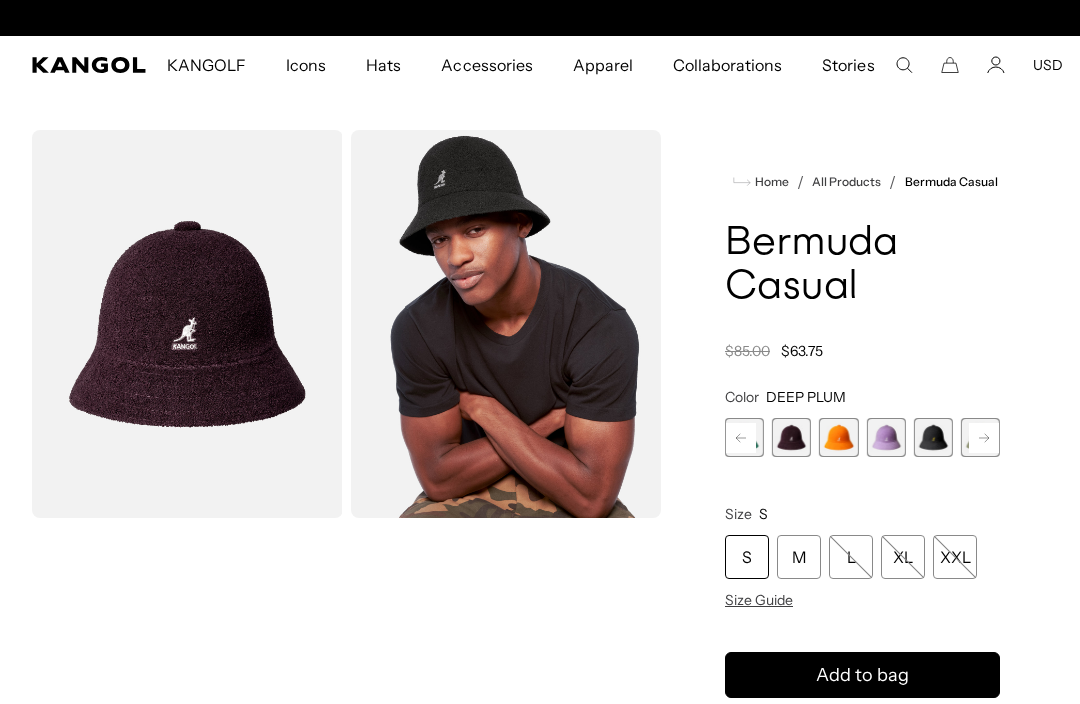 scroll, scrollTop: 0, scrollLeft: 0, axis: both 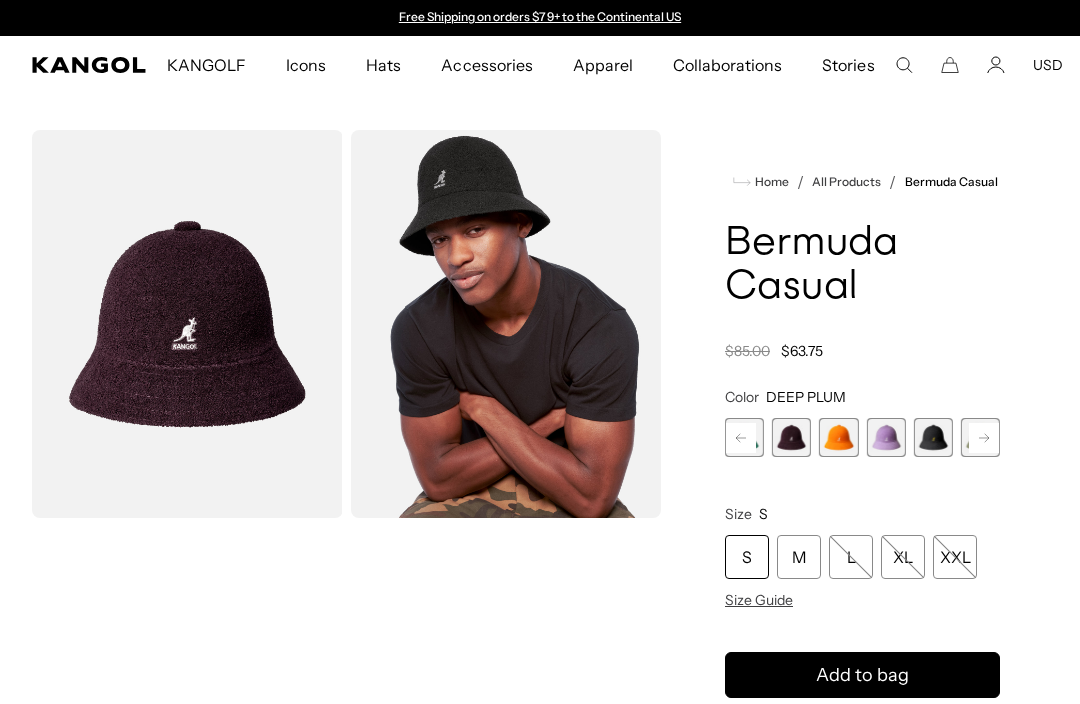 click at bounding box center (933, 437) 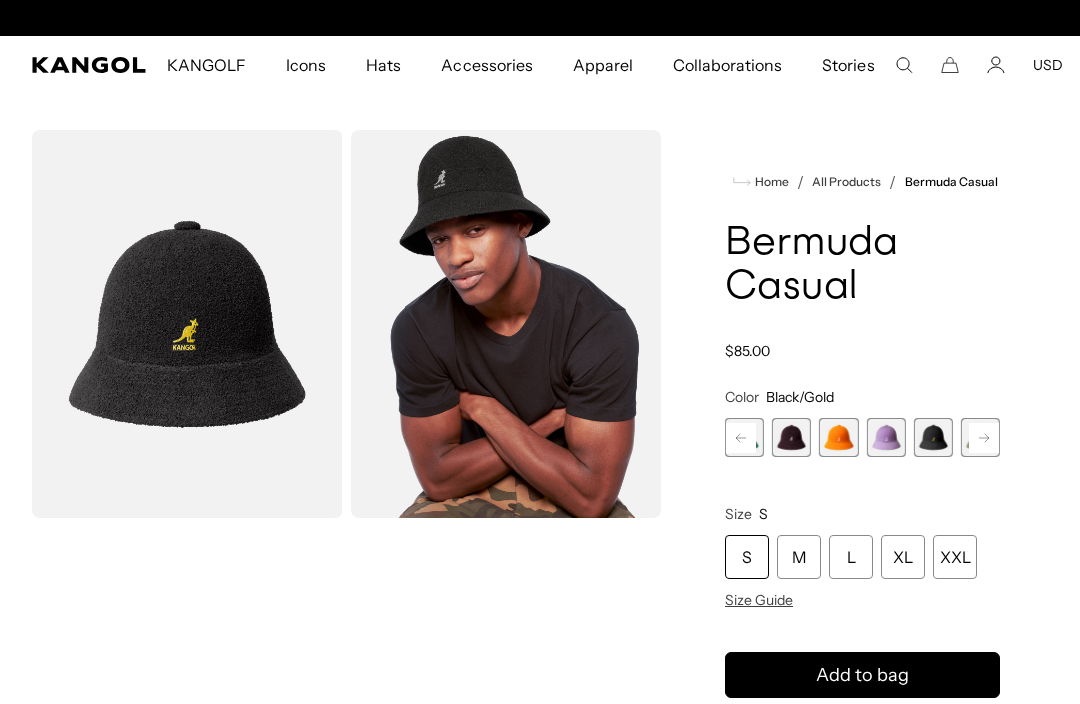 scroll, scrollTop: 0, scrollLeft: 412, axis: horizontal 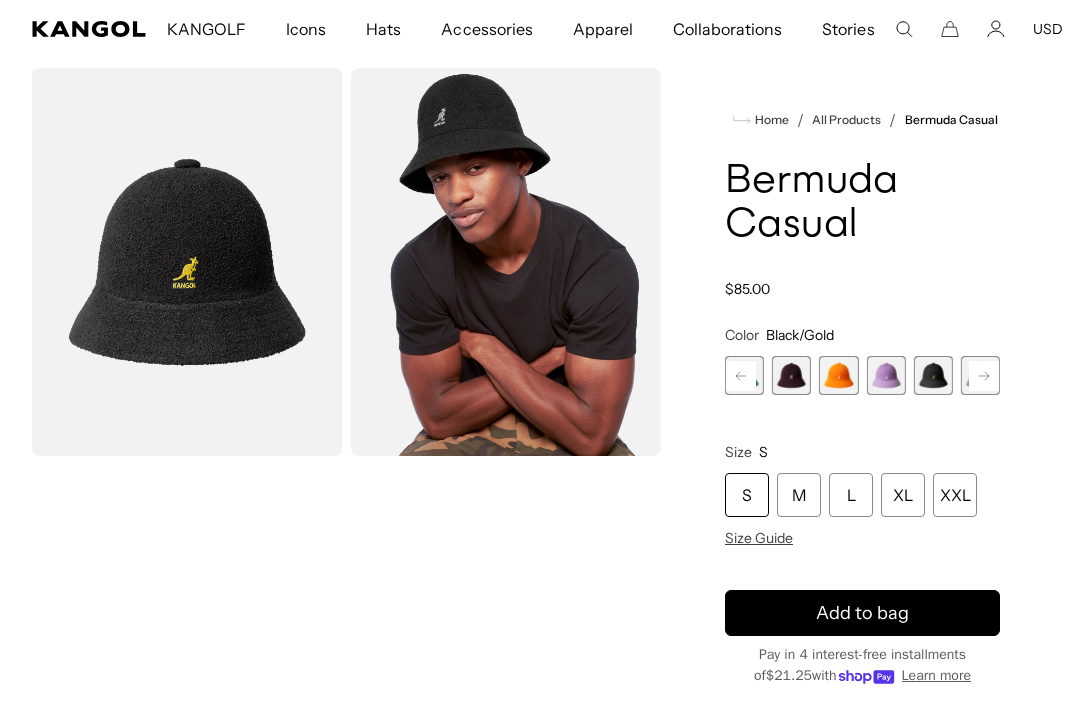 click 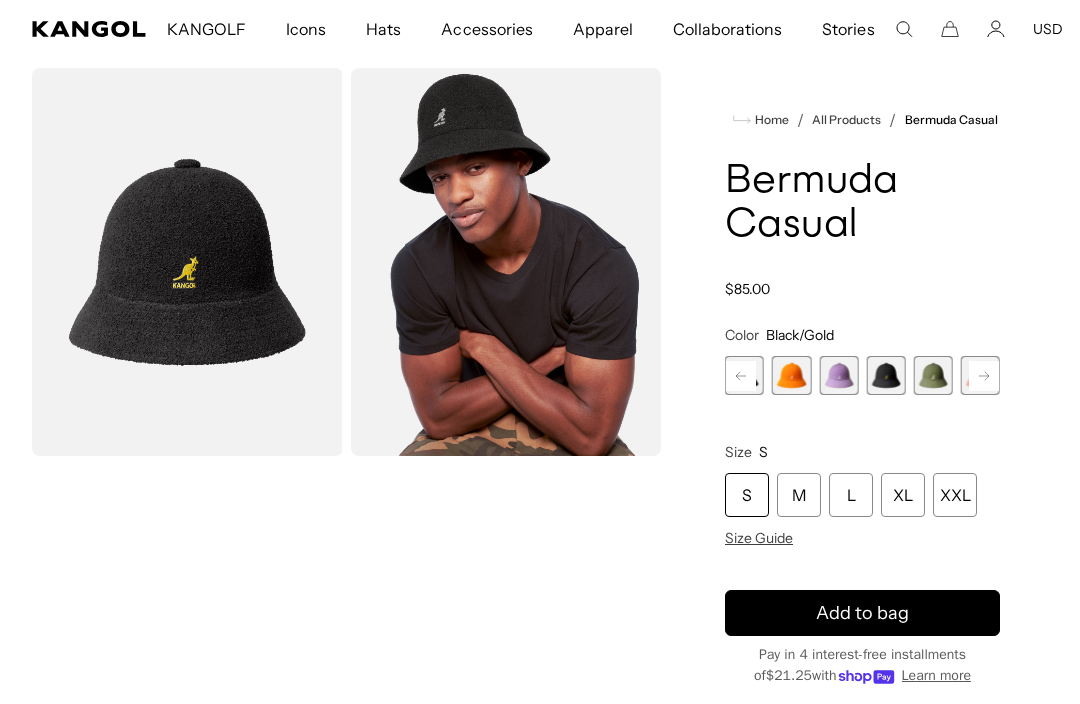 scroll, scrollTop: 0, scrollLeft: 0, axis: both 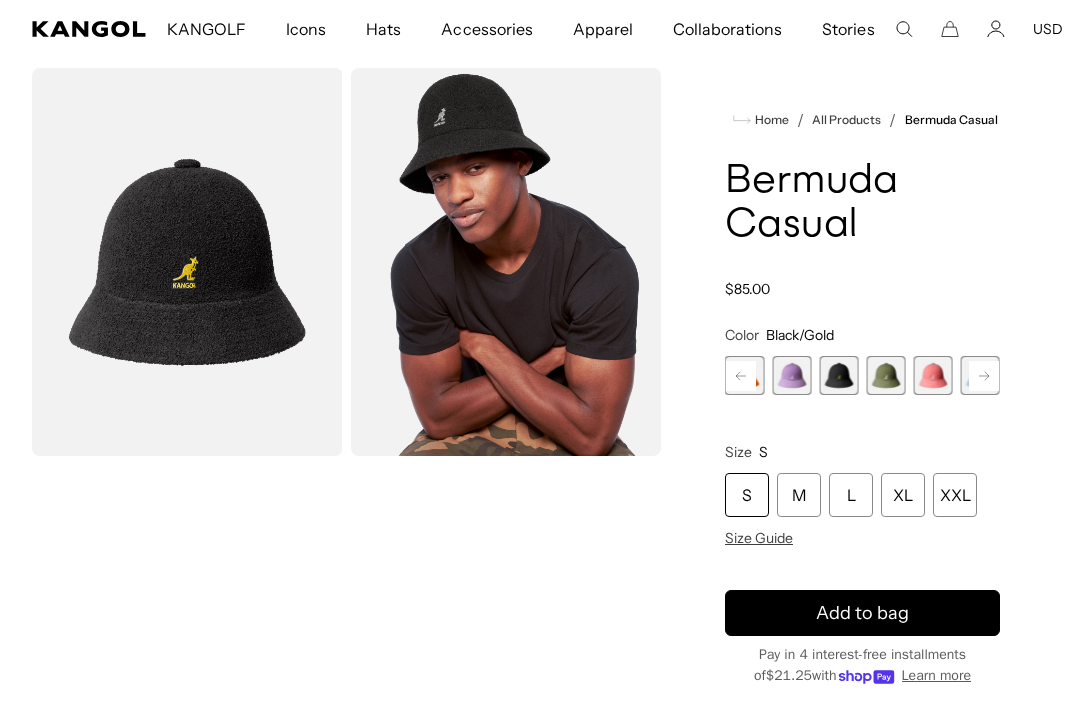 click at bounding box center [885, 375] 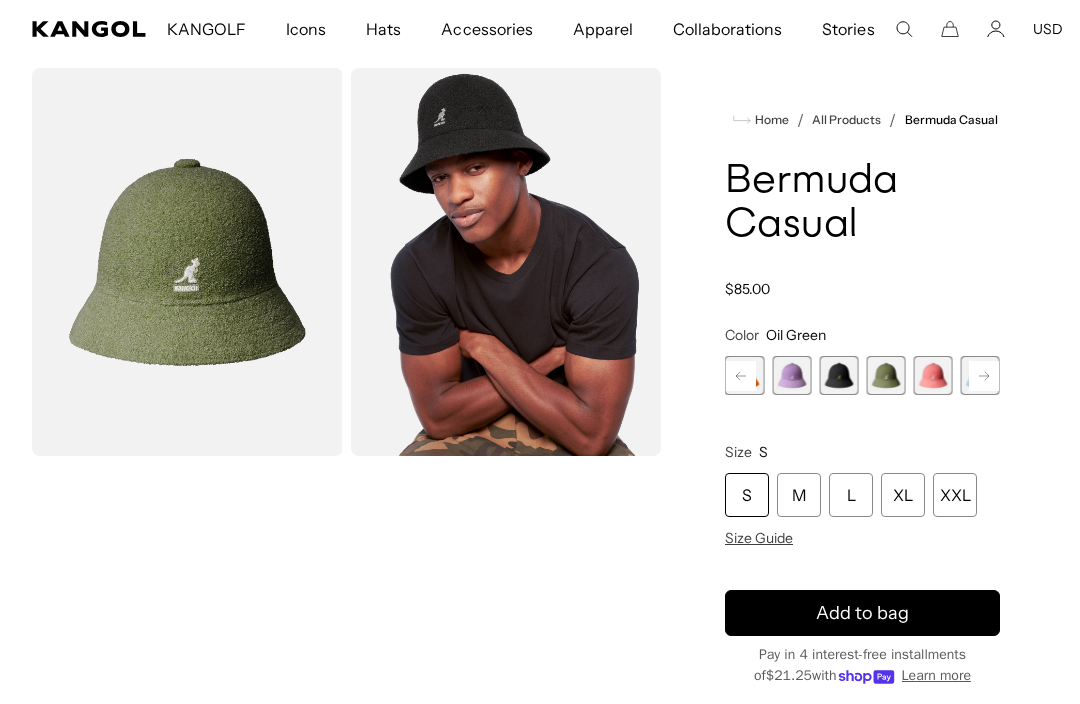 scroll, scrollTop: 0, scrollLeft: 412, axis: horizontal 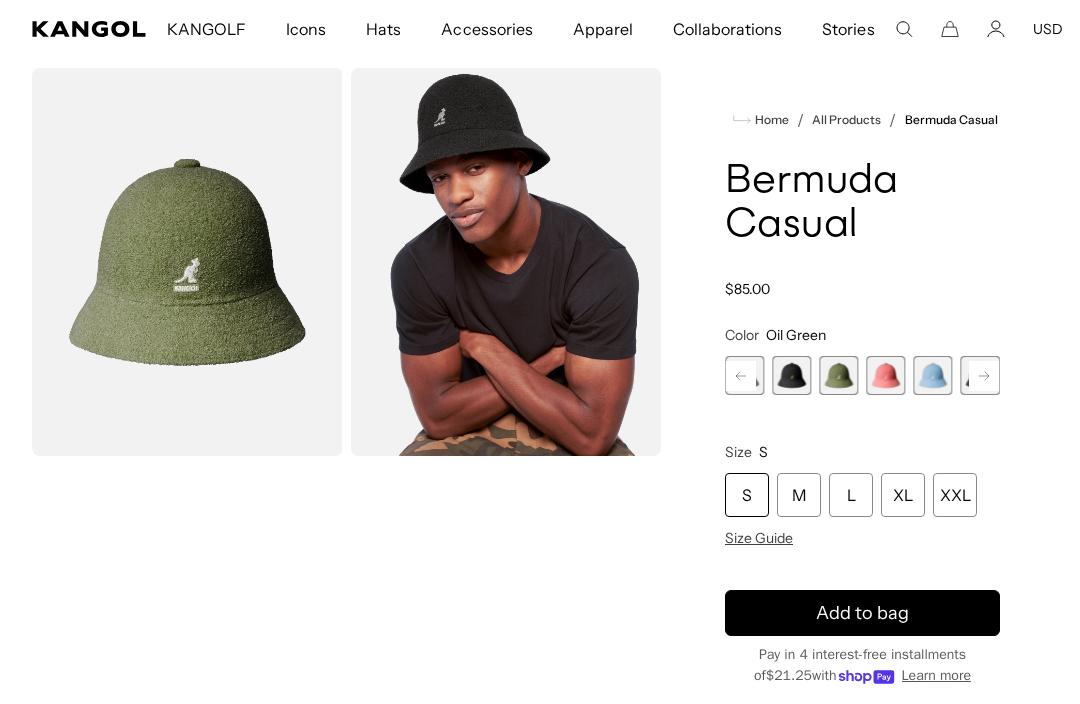 click 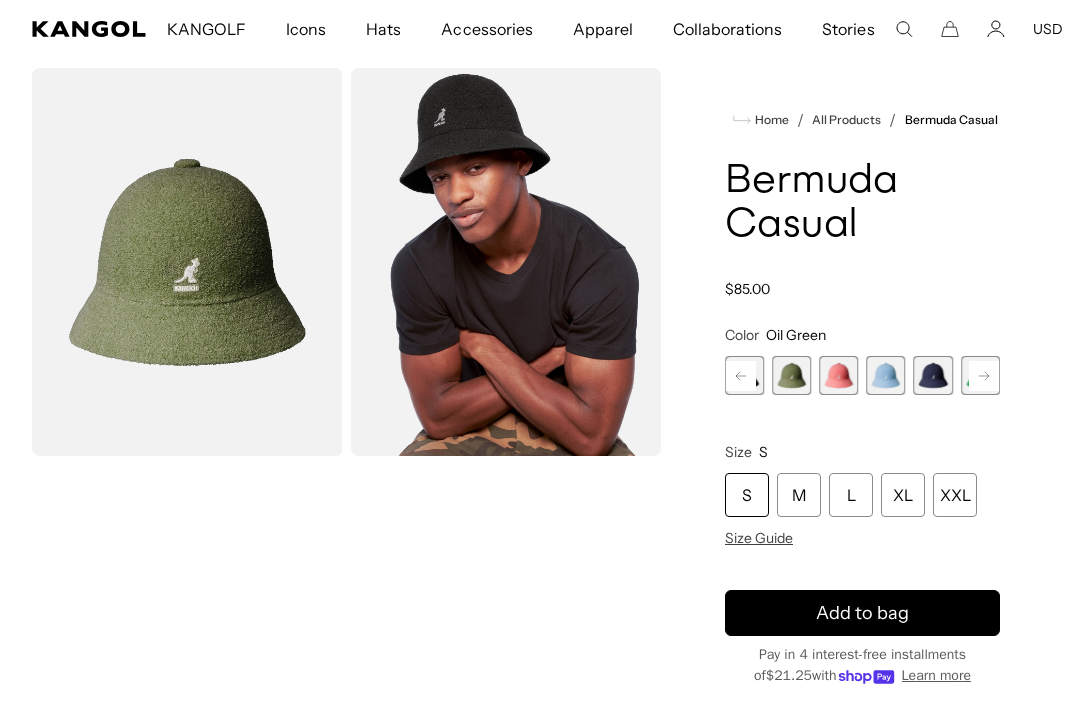 click at bounding box center [933, 375] 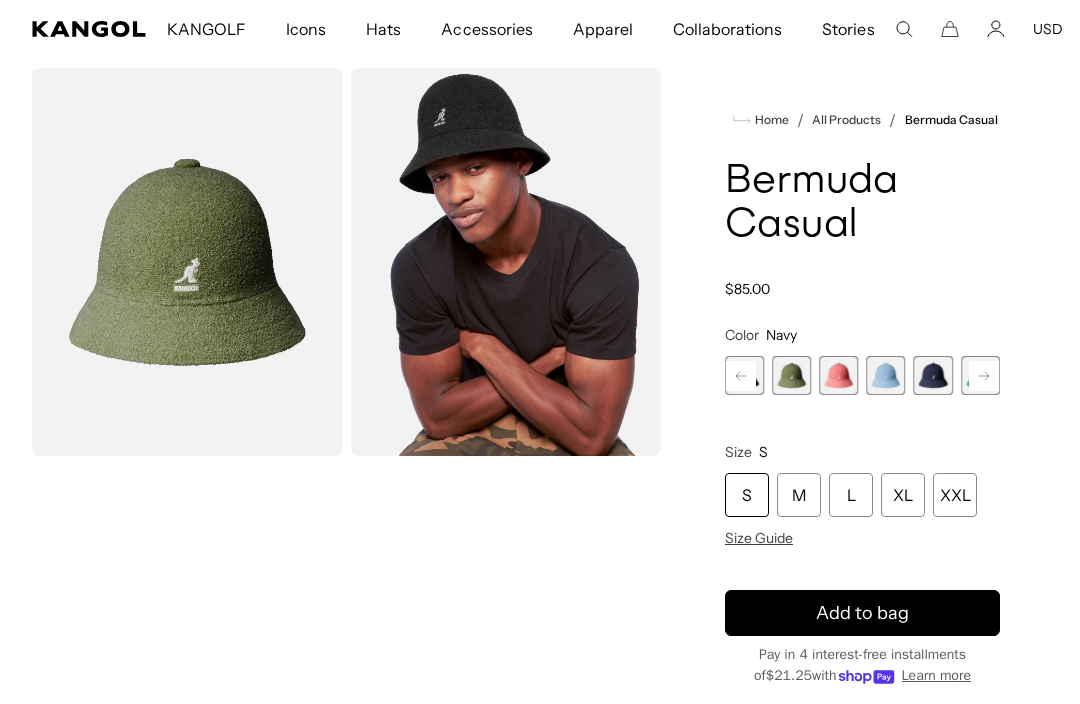 scroll, scrollTop: 0, scrollLeft: 0, axis: both 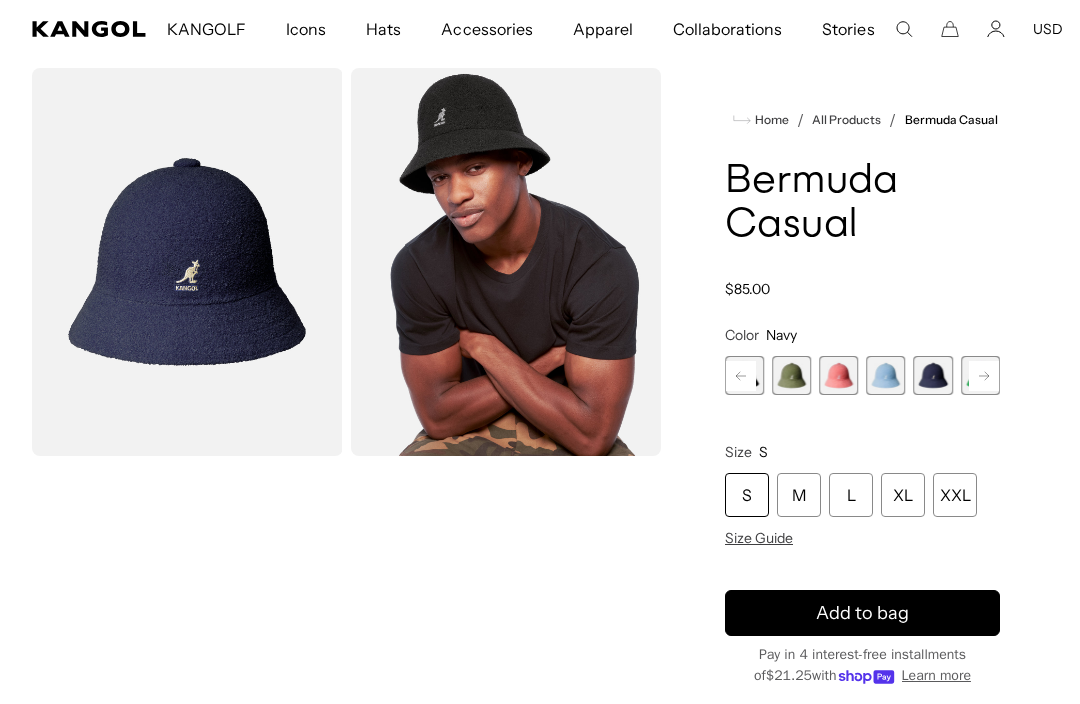 click 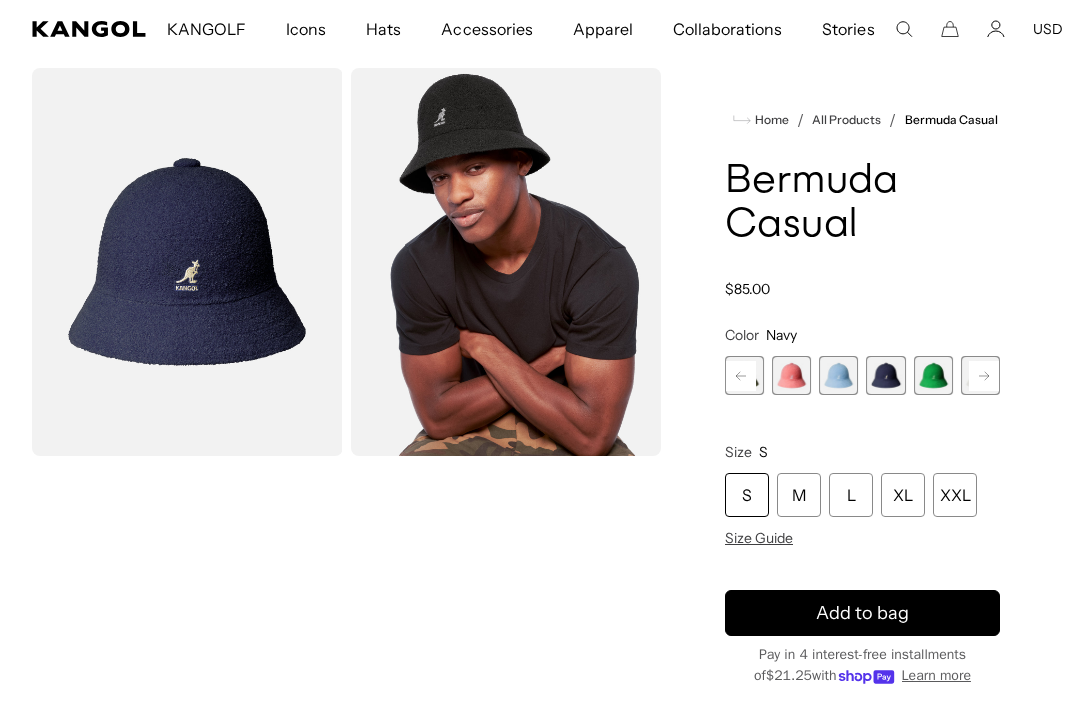 click 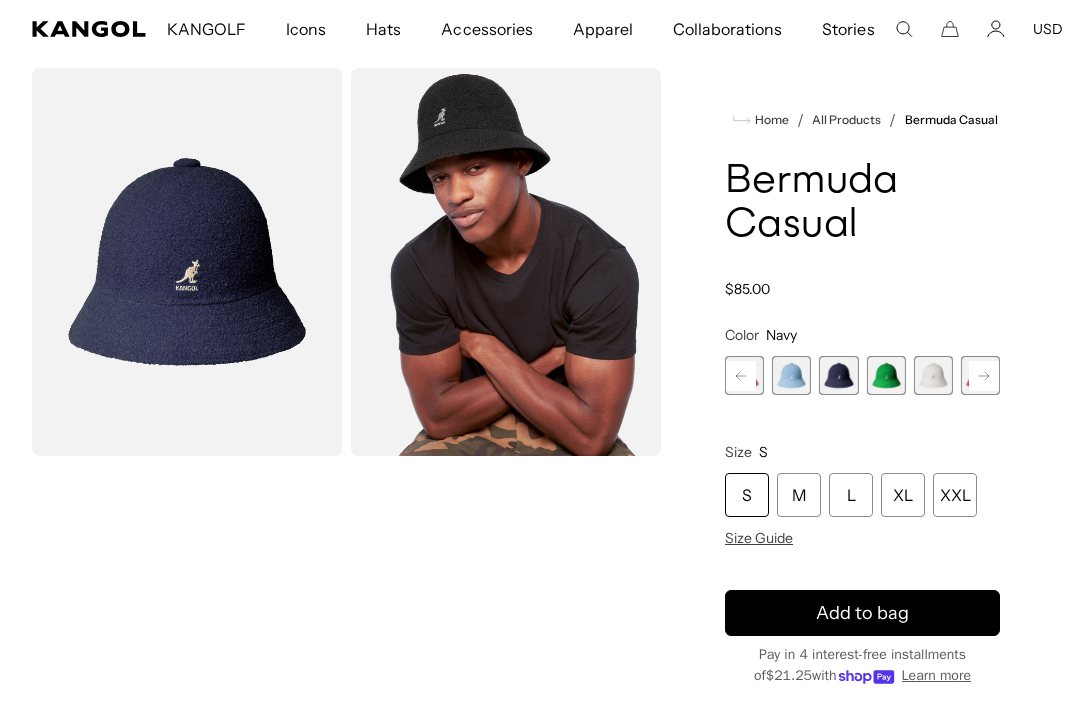 click 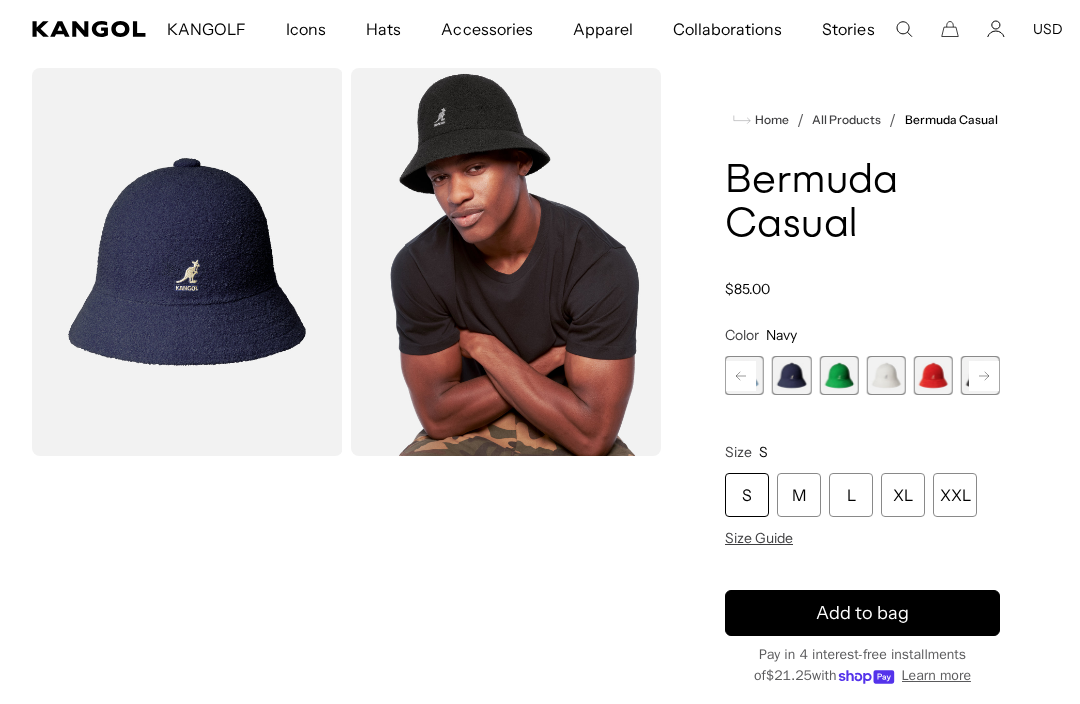 scroll, scrollTop: 0, scrollLeft: 412, axis: horizontal 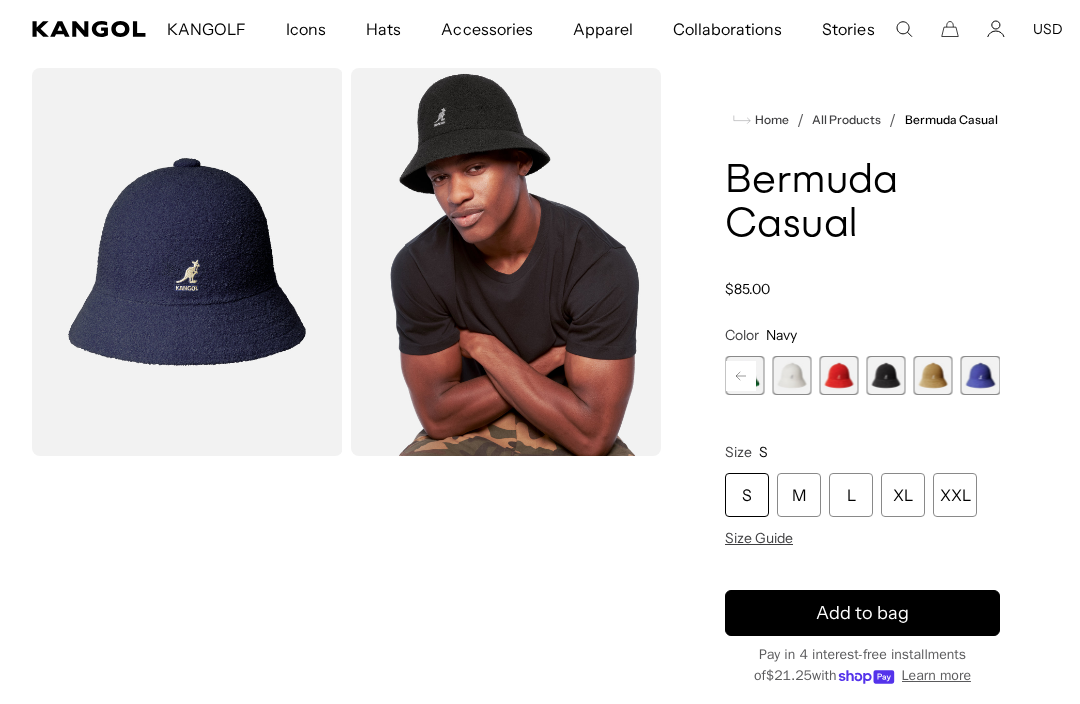 click at bounding box center [886, 375] 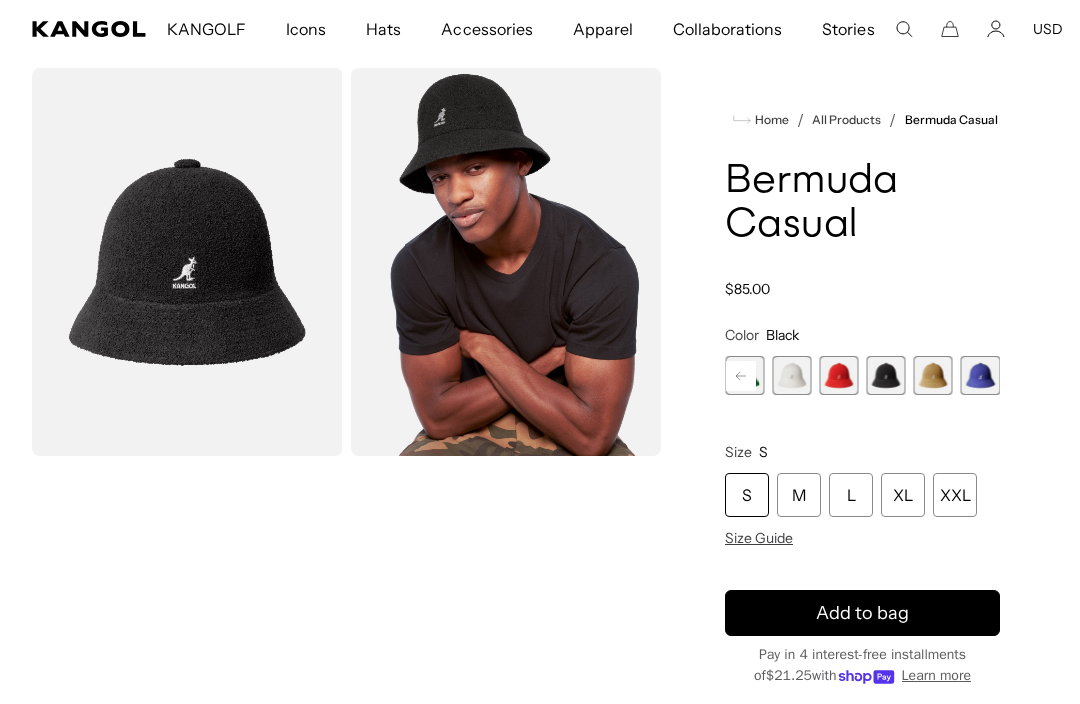 scroll, scrollTop: 0, scrollLeft: 0, axis: both 